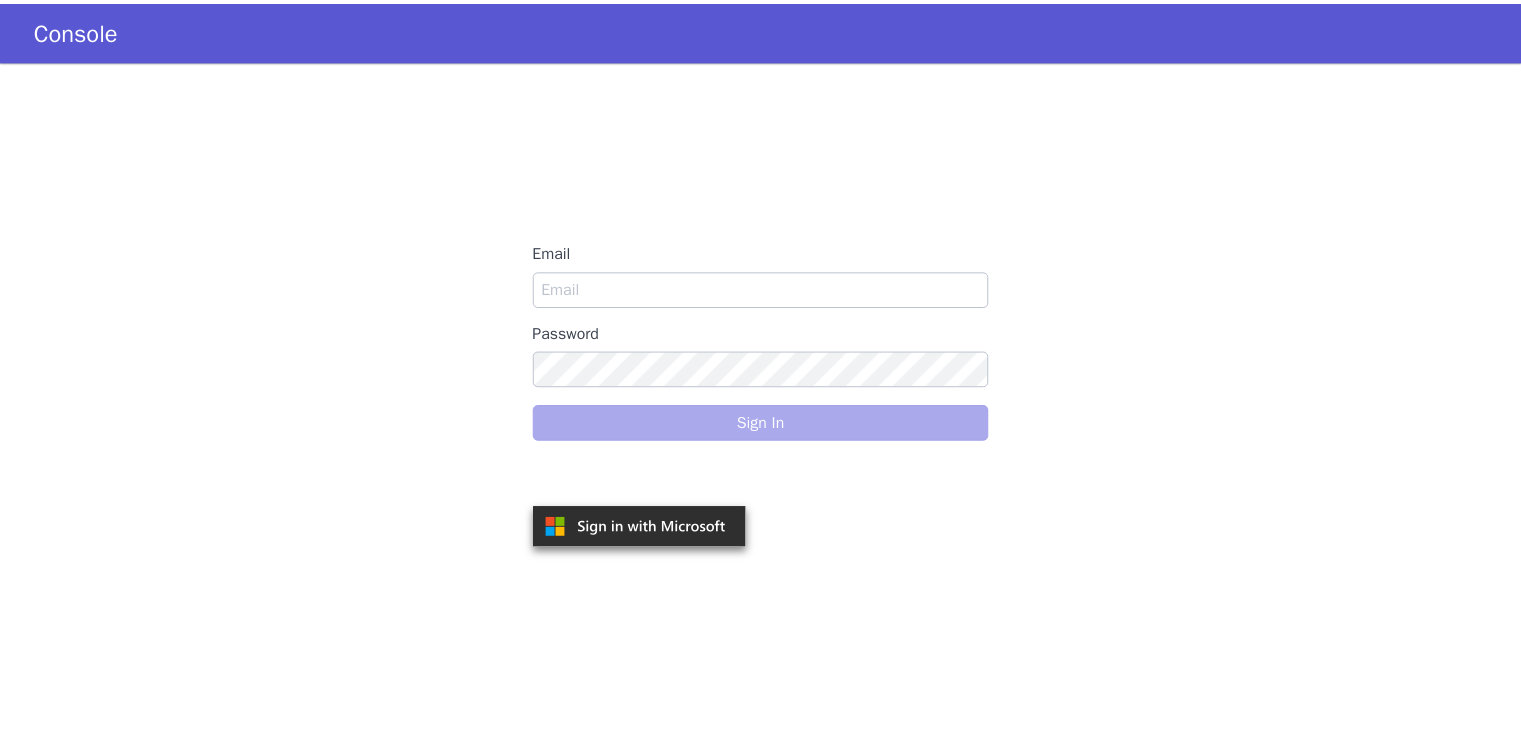 scroll, scrollTop: 0, scrollLeft: 0, axis: both 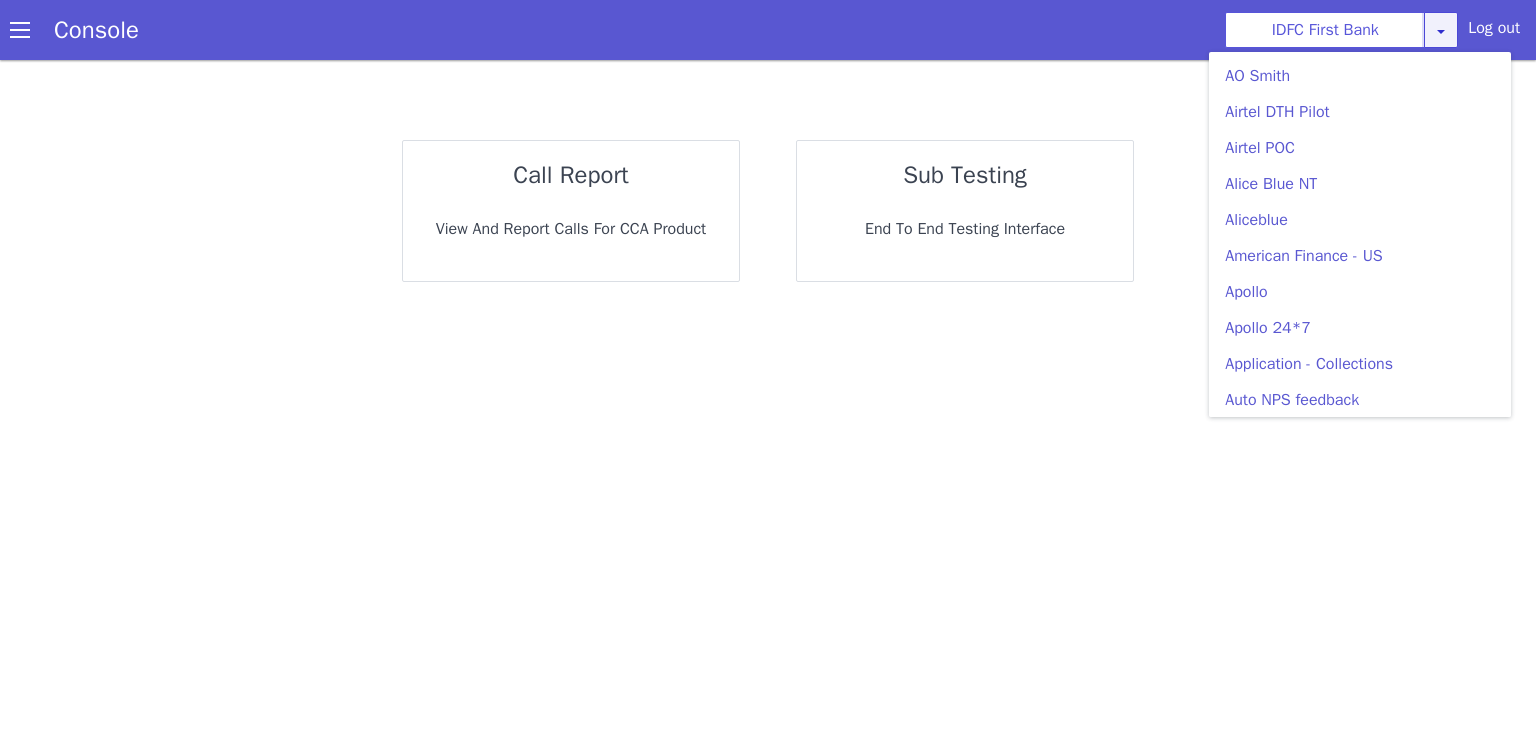 click at bounding box center [1441, 31] 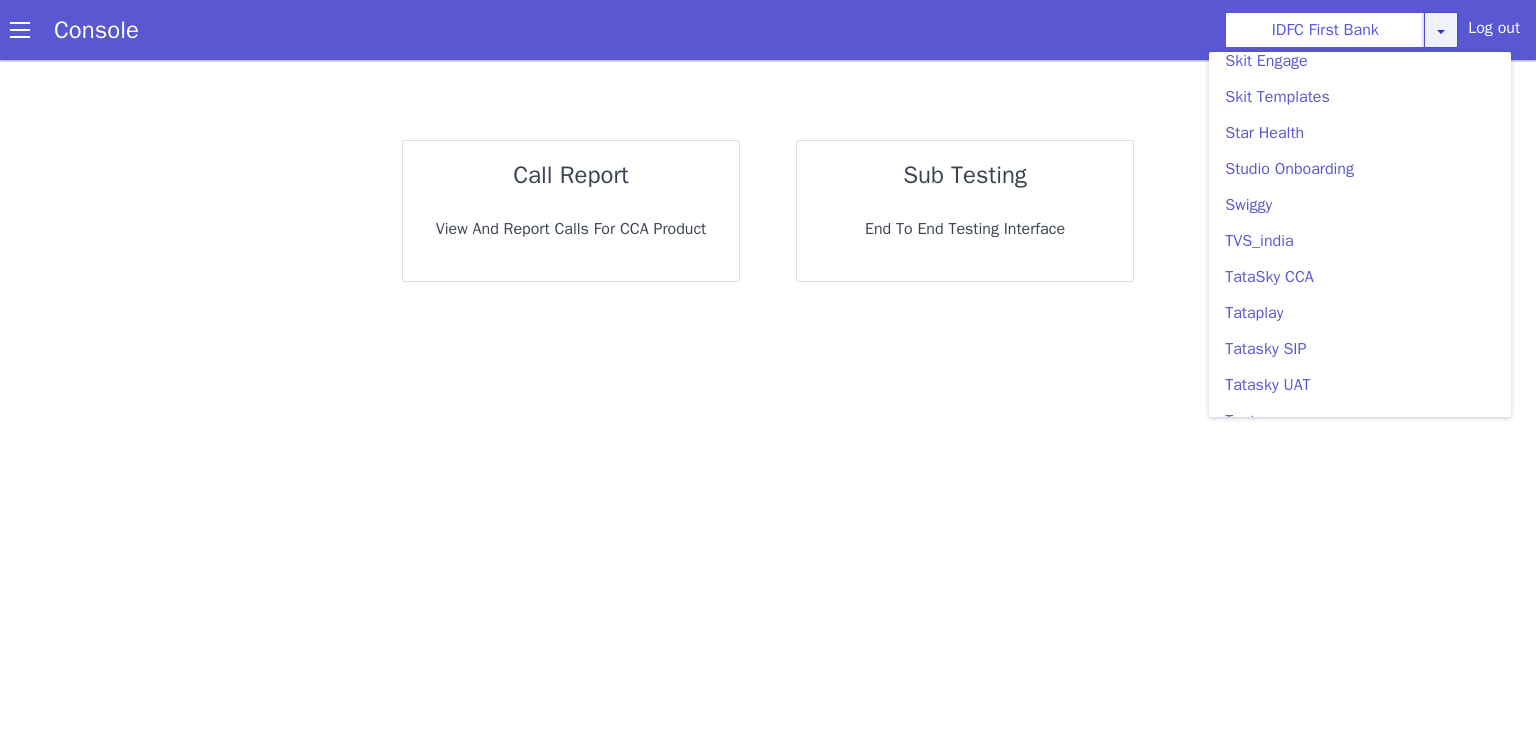 scroll, scrollTop: 5064, scrollLeft: 0, axis: vertical 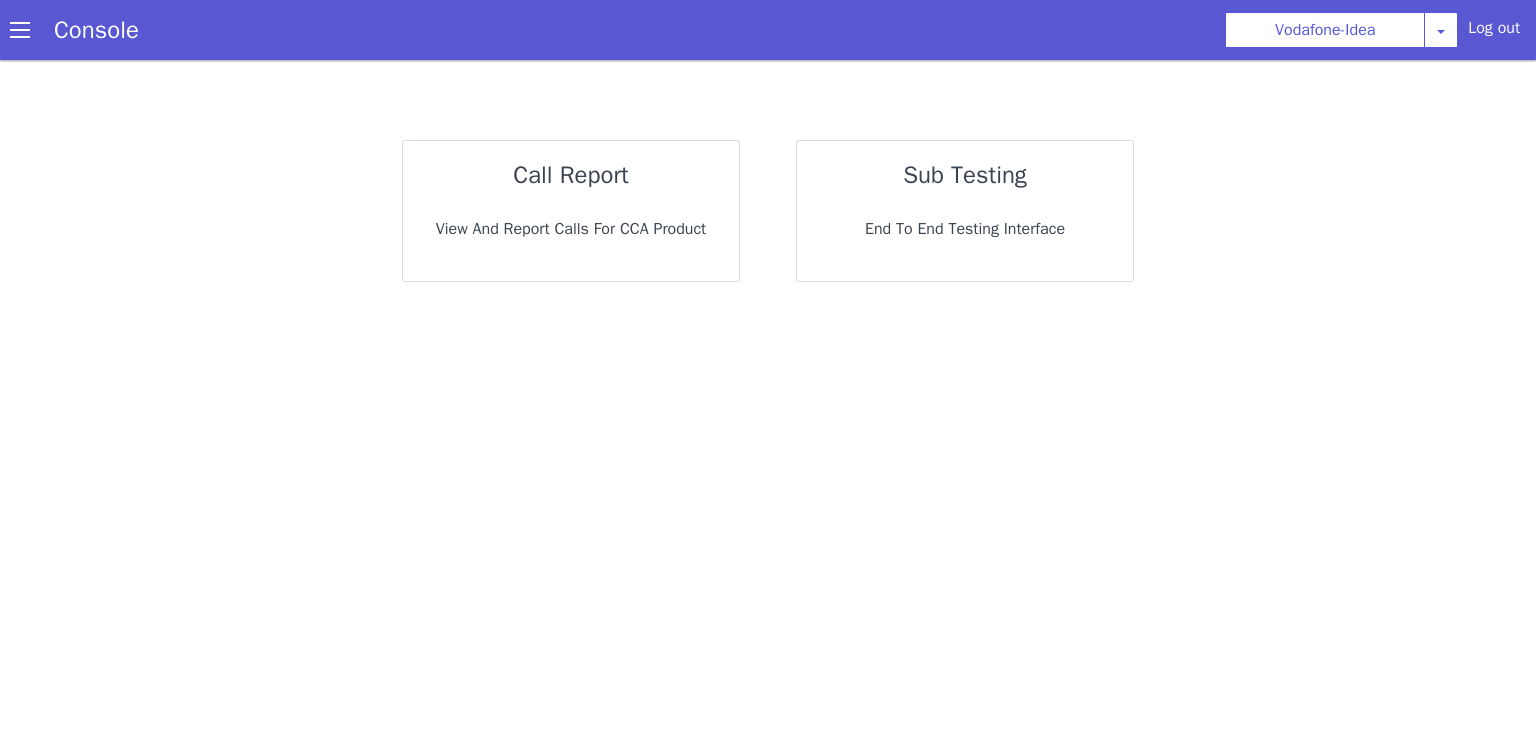 click on "call report" at bounding box center (570, 175) 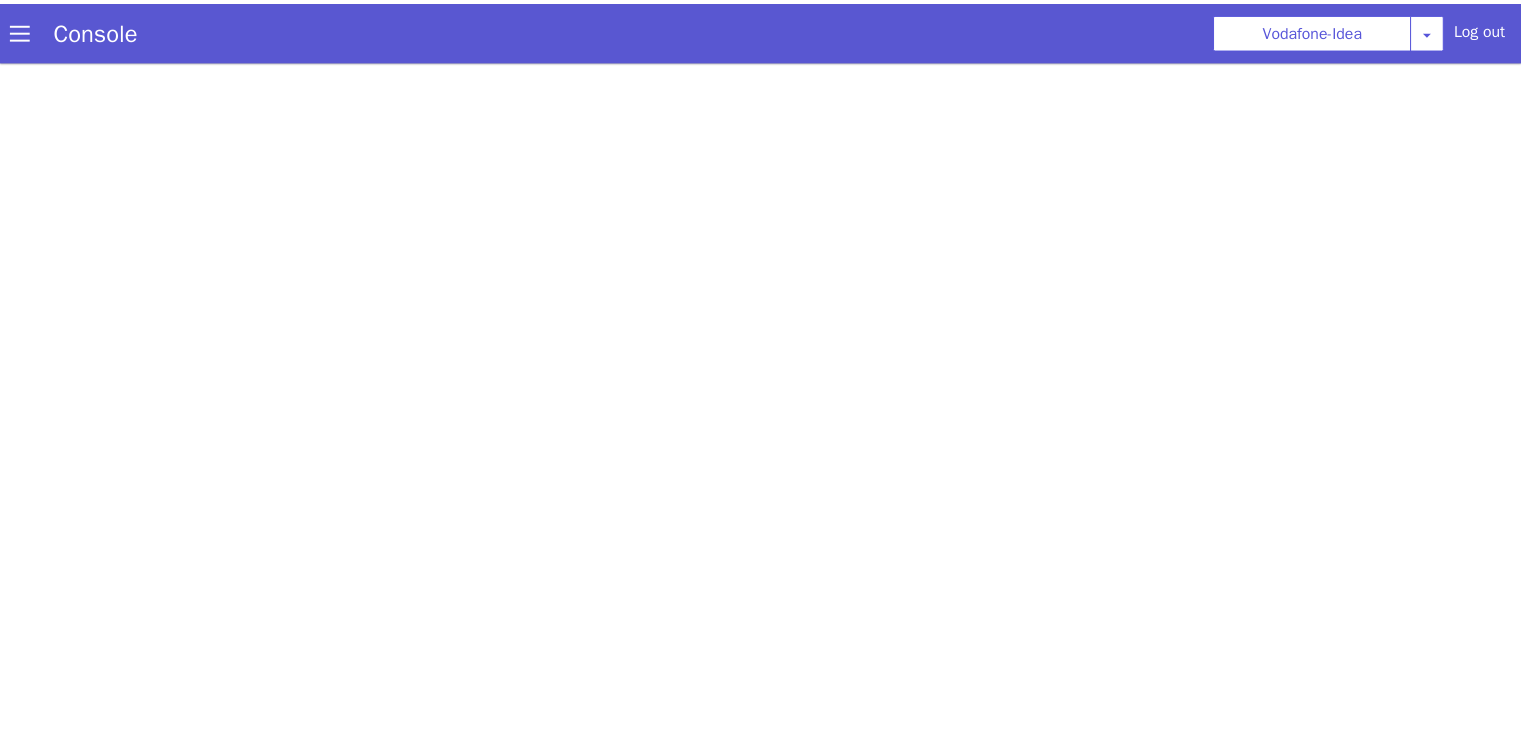 scroll, scrollTop: 0, scrollLeft: 0, axis: both 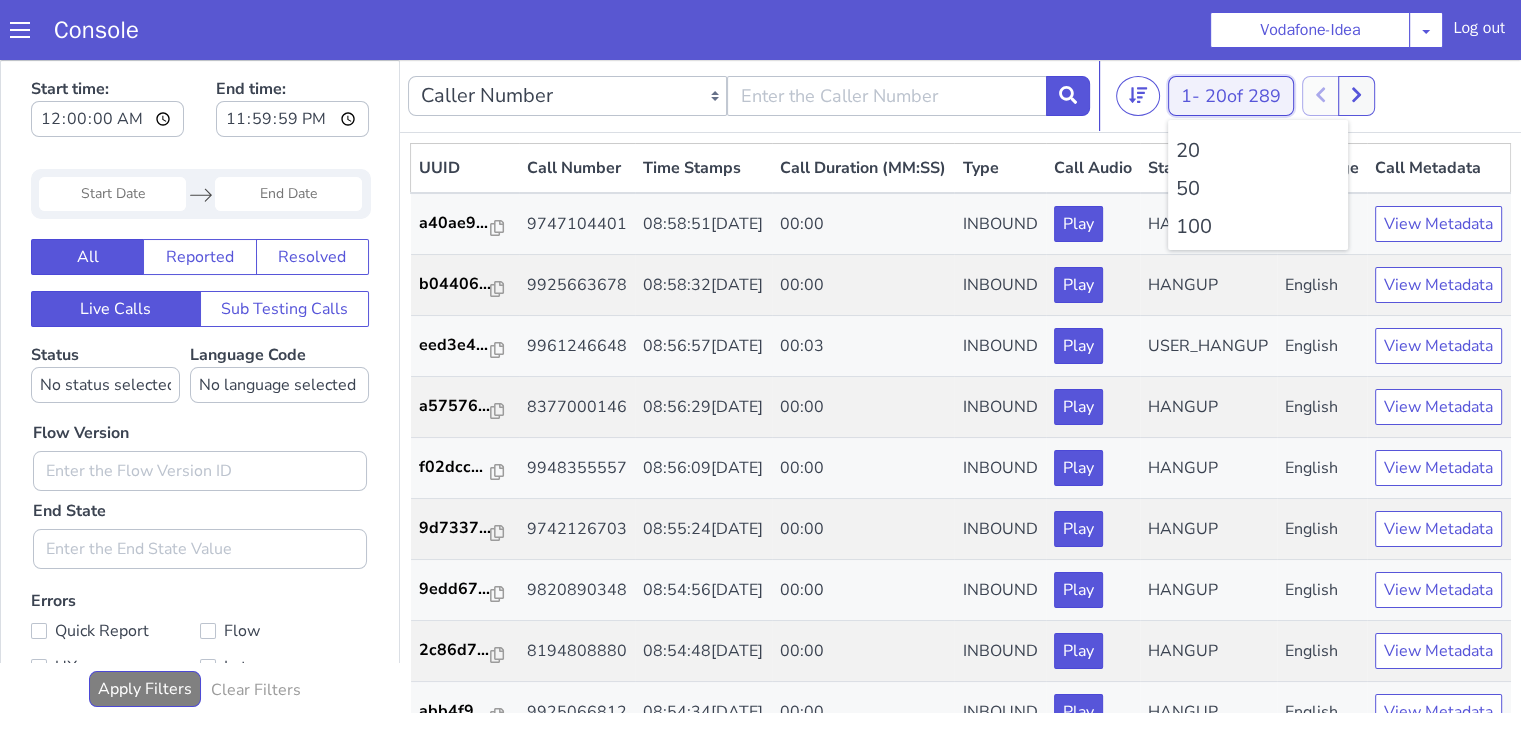 click on "20  of   289" at bounding box center [1243, 96] 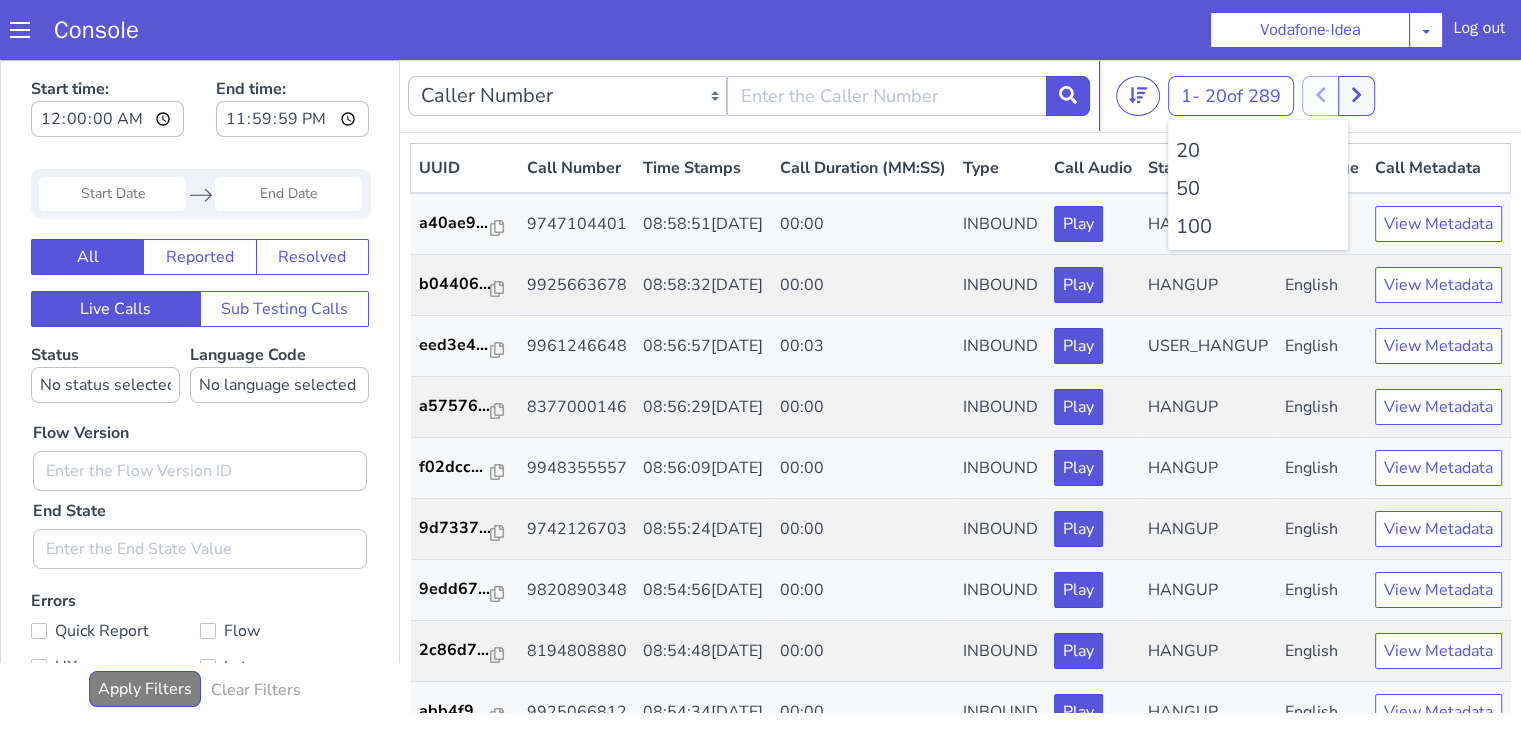 click on "100" at bounding box center [1258, 227] 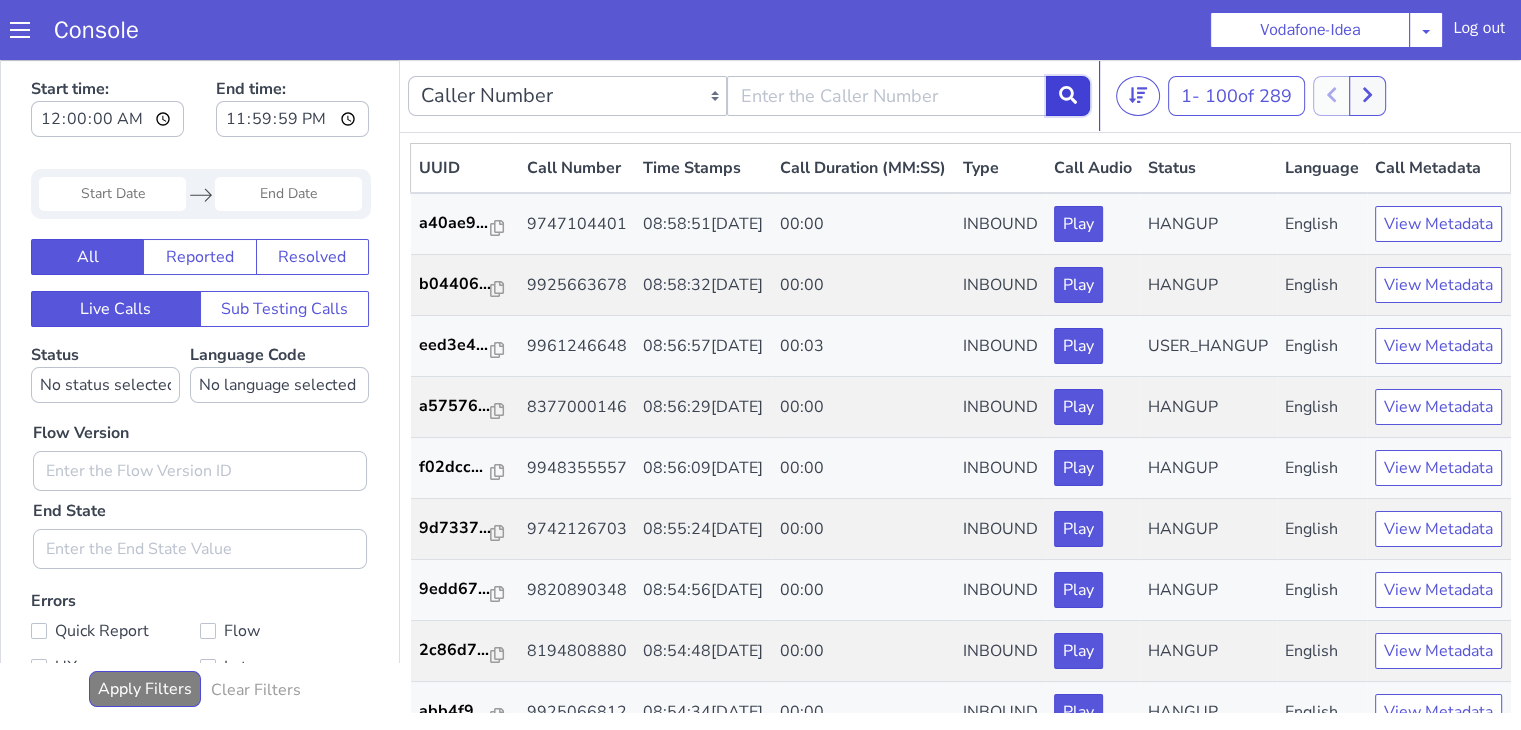 click at bounding box center (1068, 96) 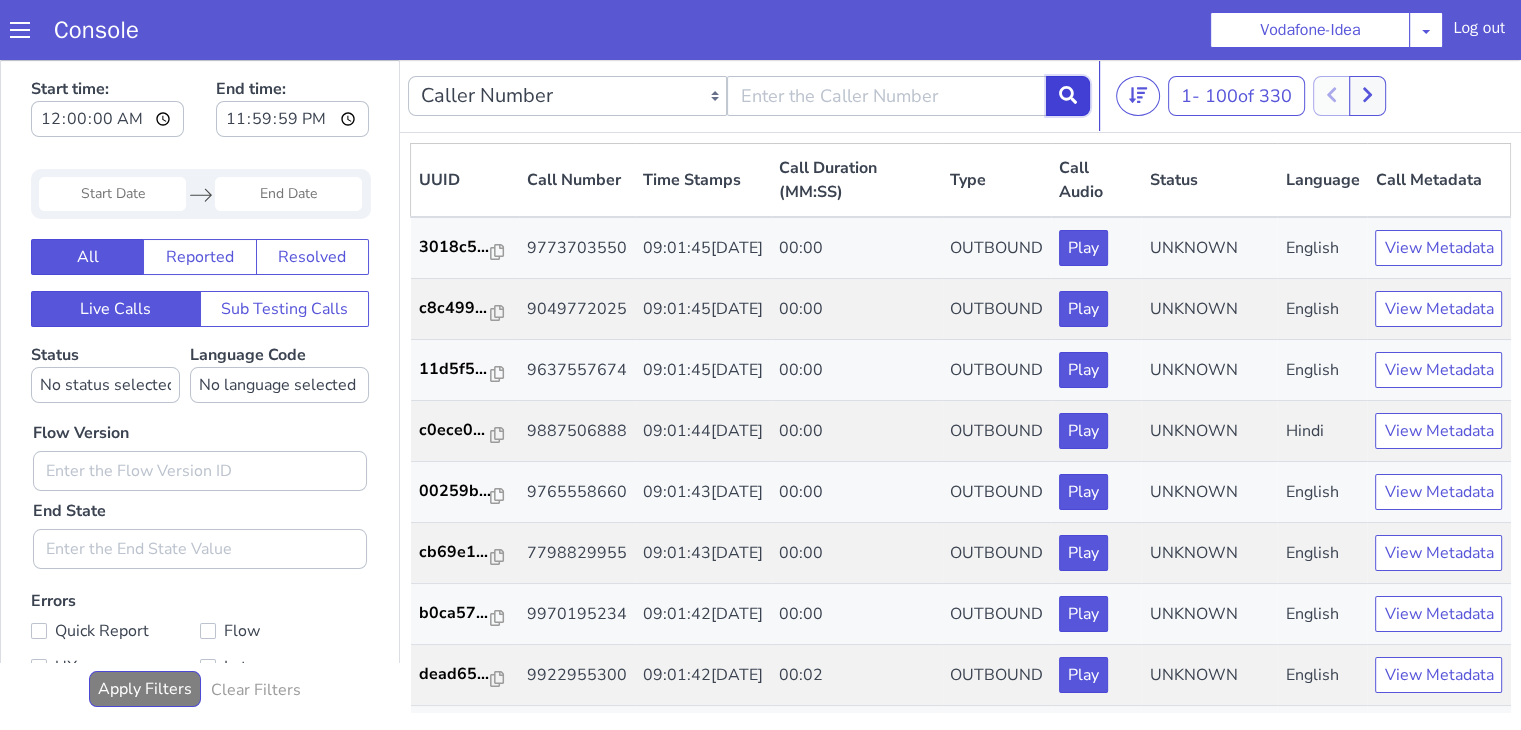 click 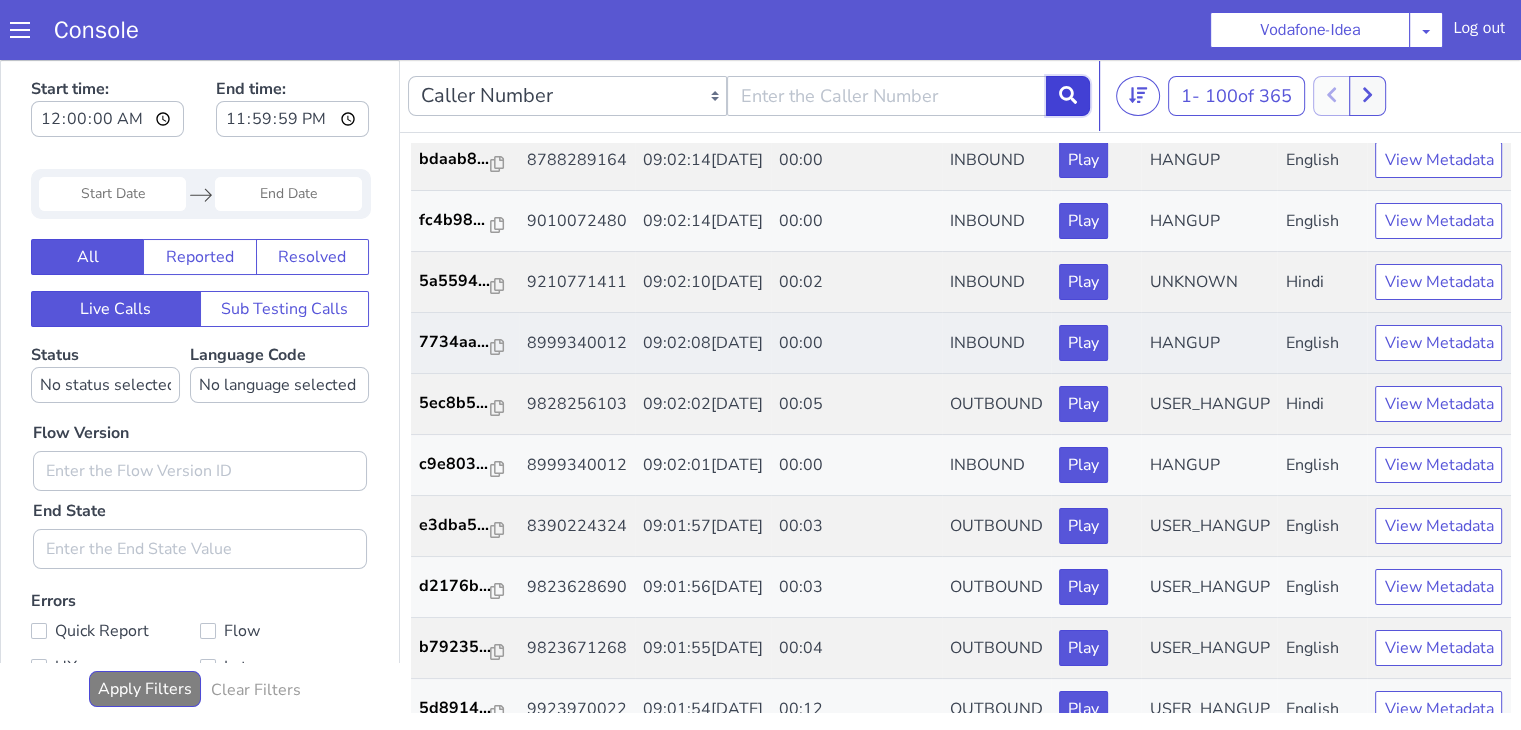 scroll, scrollTop: 0, scrollLeft: 0, axis: both 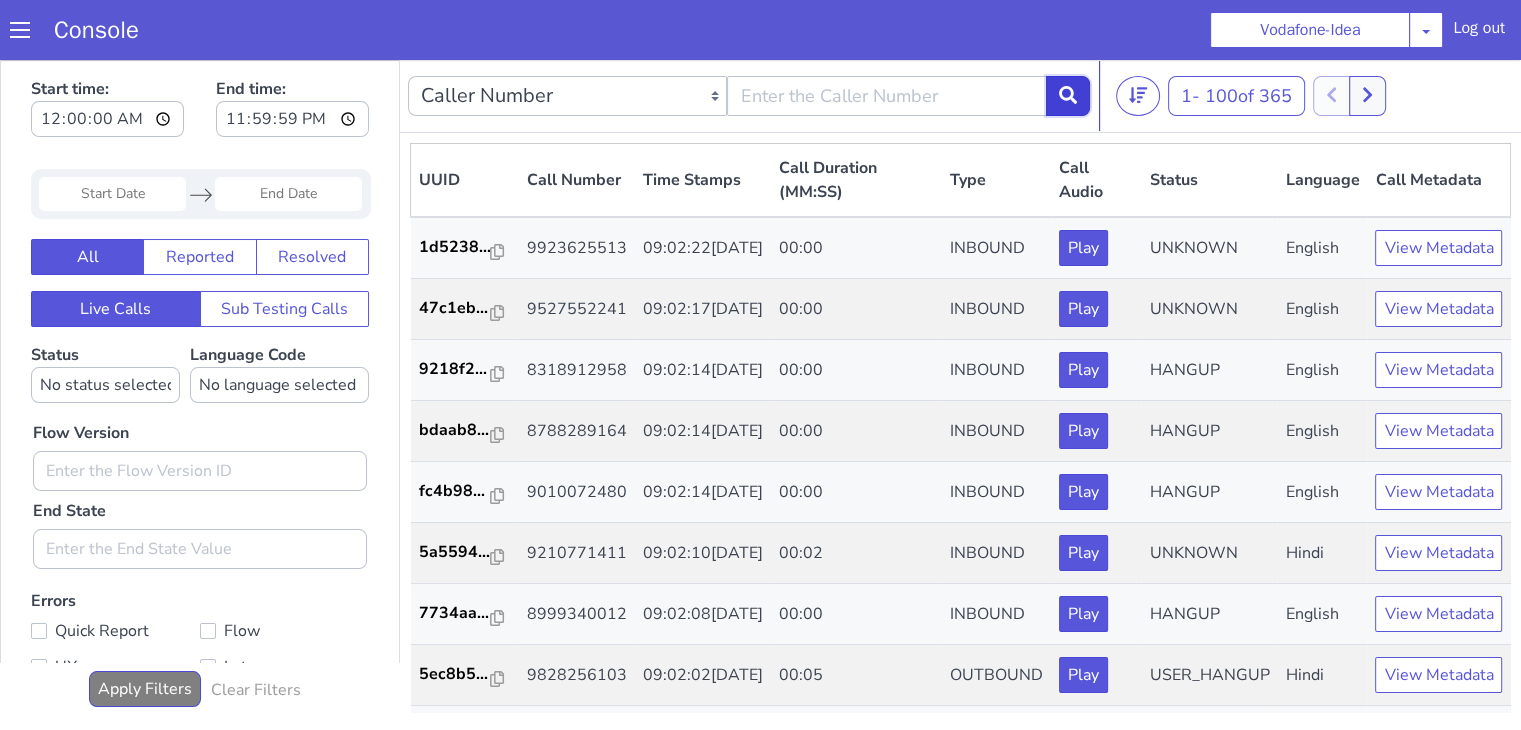 click at bounding box center (1068, 96) 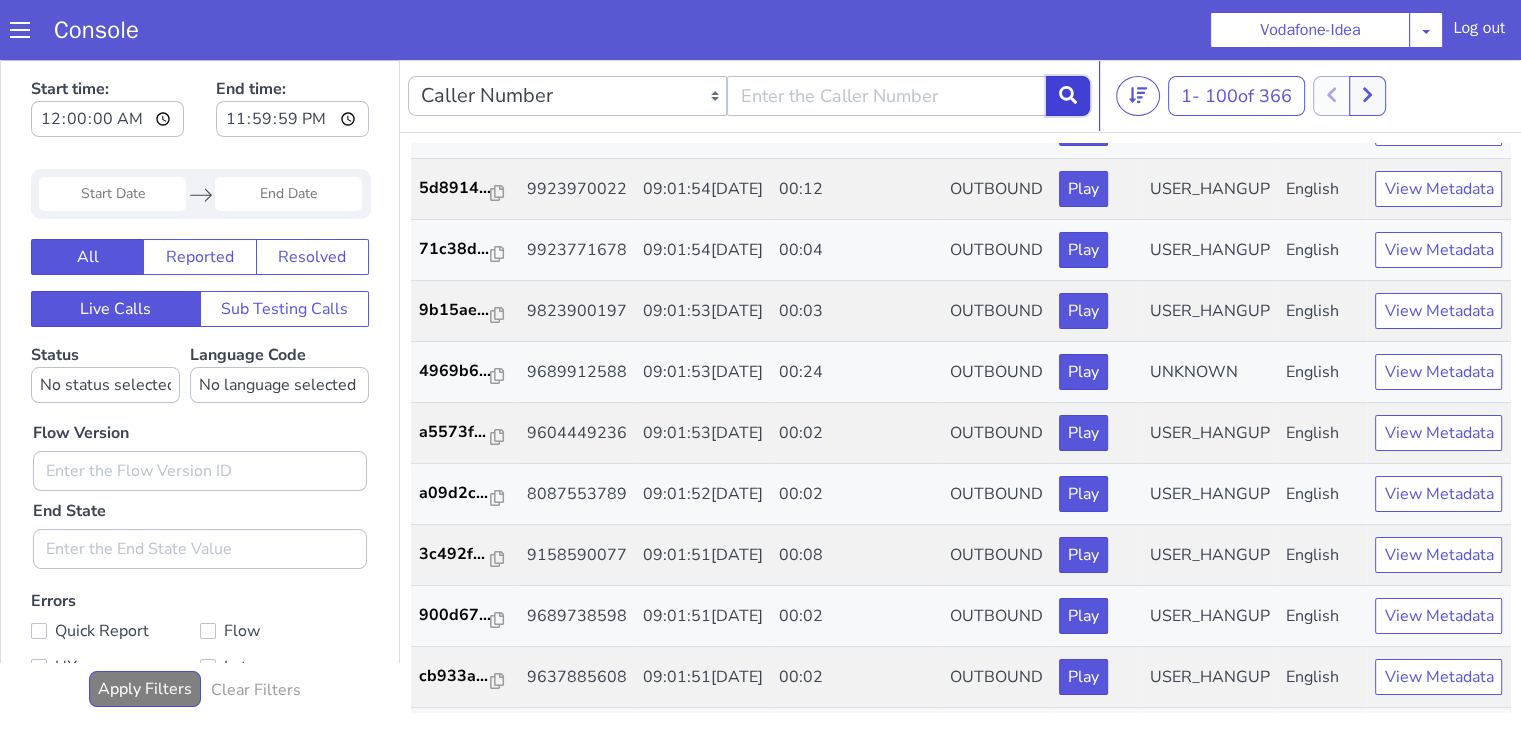 scroll, scrollTop: 900, scrollLeft: 0, axis: vertical 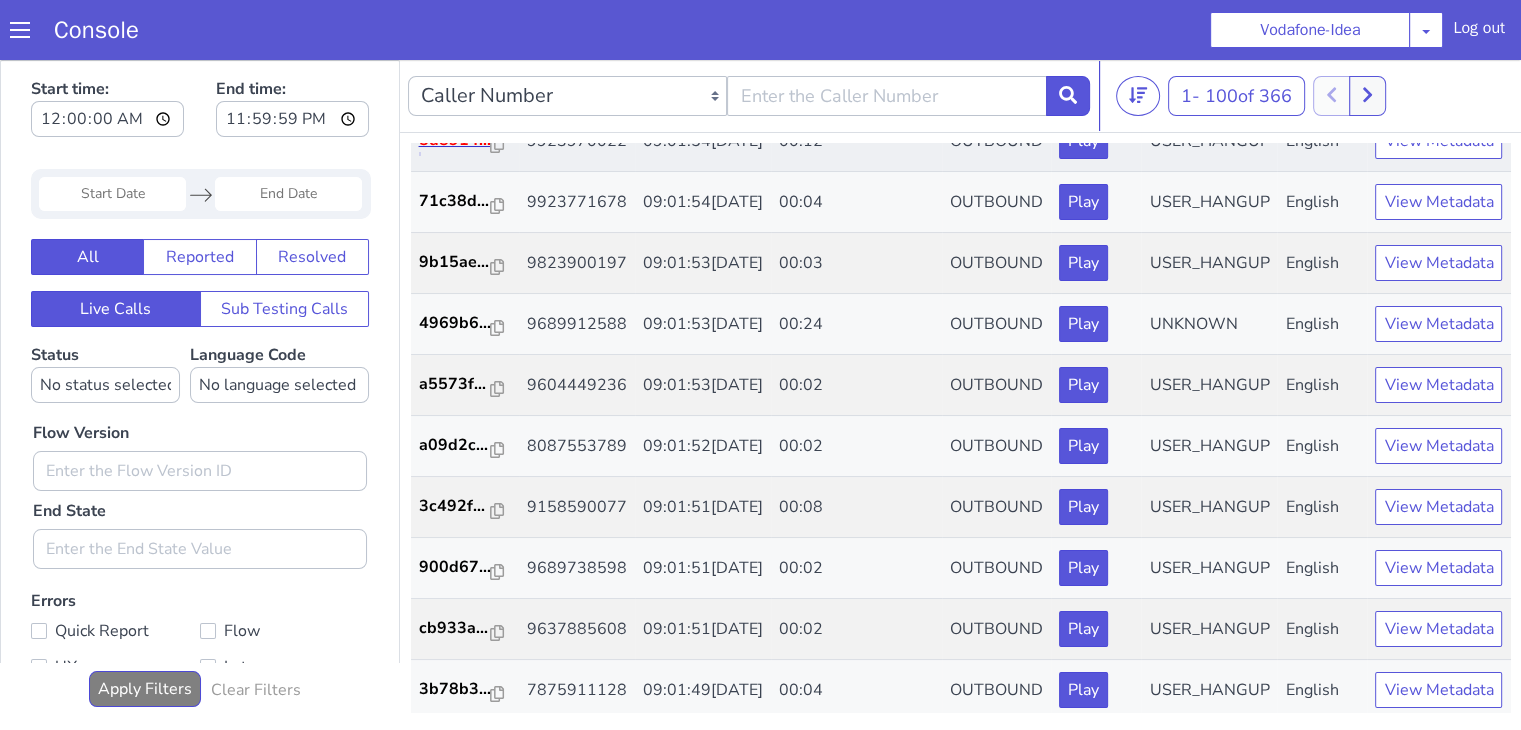 click on "5d8914..." at bounding box center [455, 140] 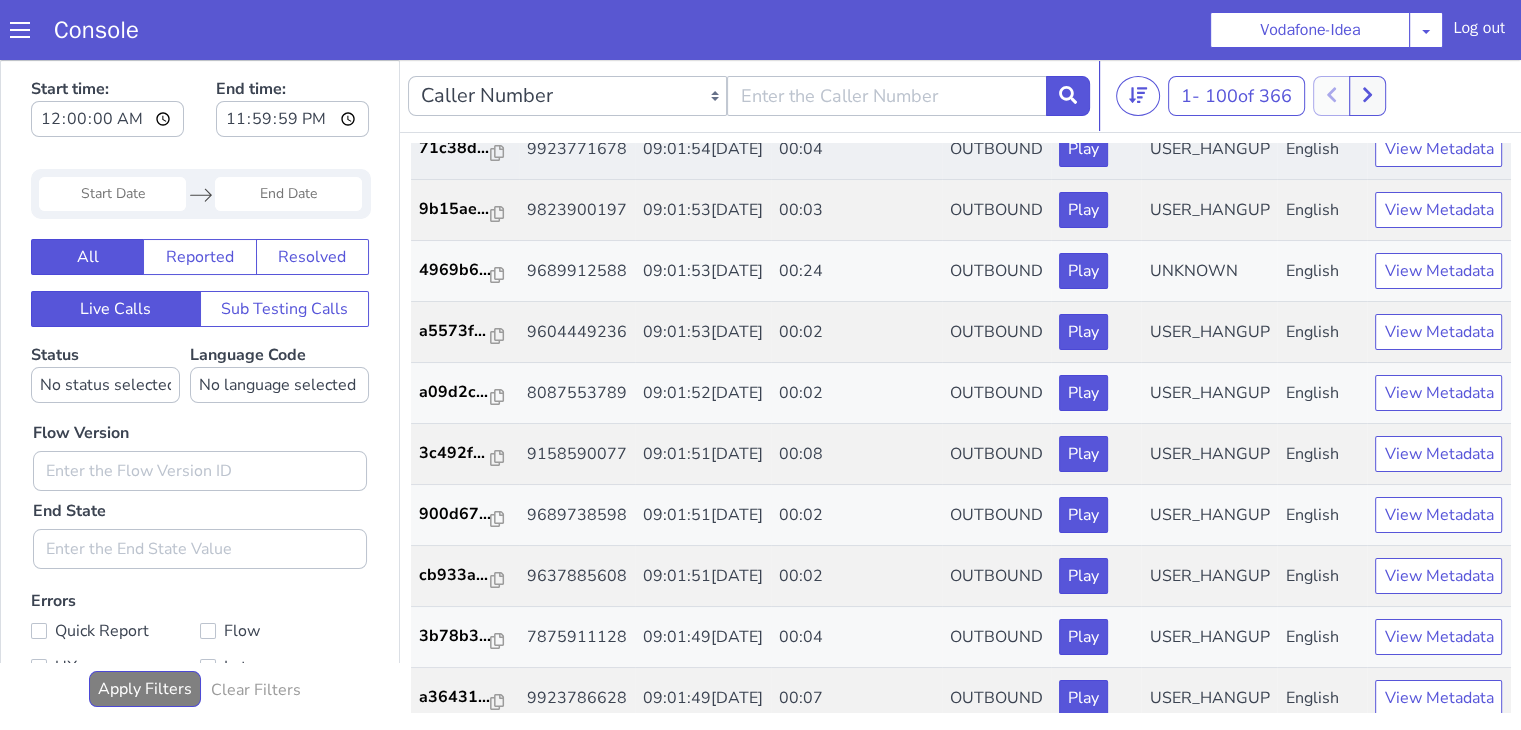 scroll, scrollTop: 1100, scrollLeft: 0, axis: vertical 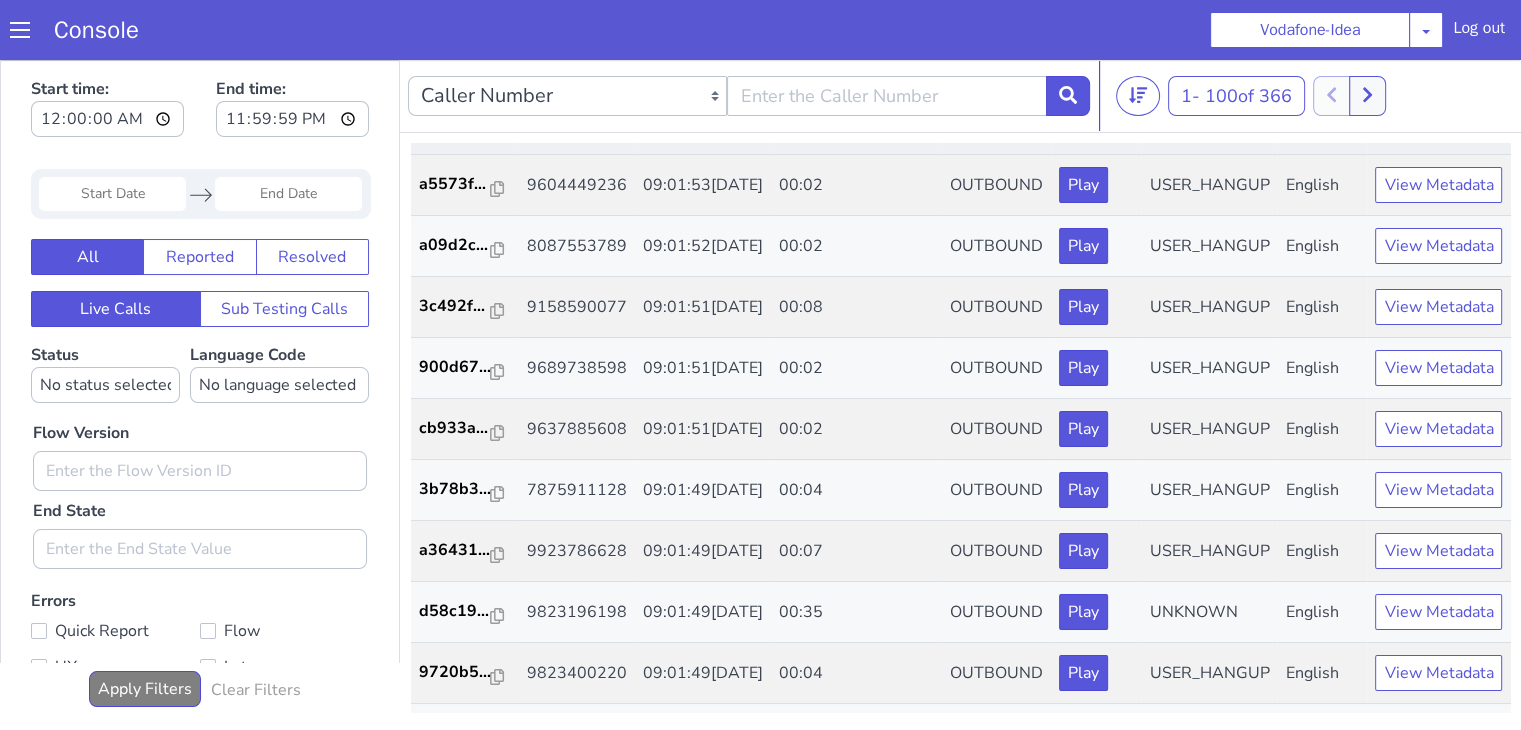 click on "4969b6..." at bounding box center [455, 123] 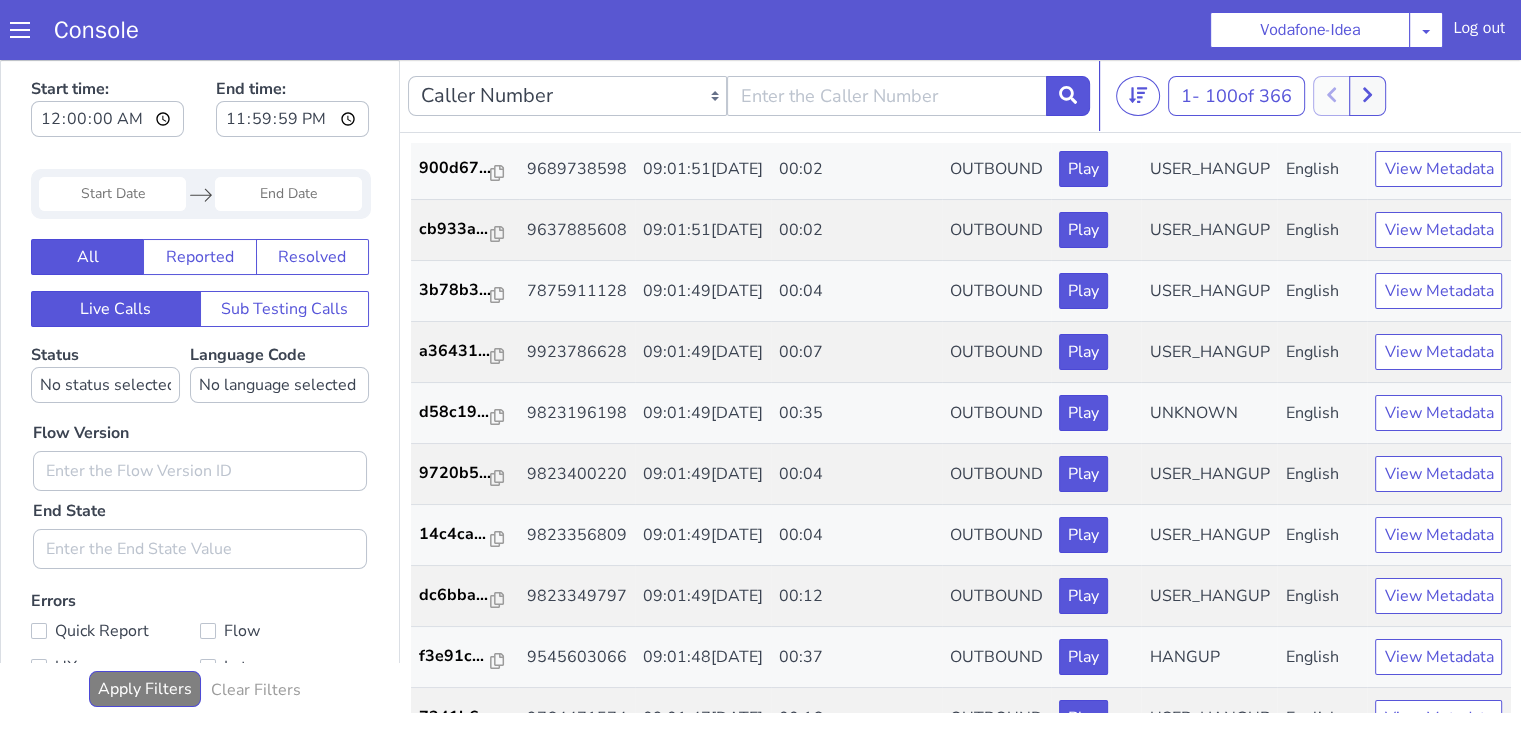 scroll, scrollTop: 1300, scrollLeft: 0, axis: vertical 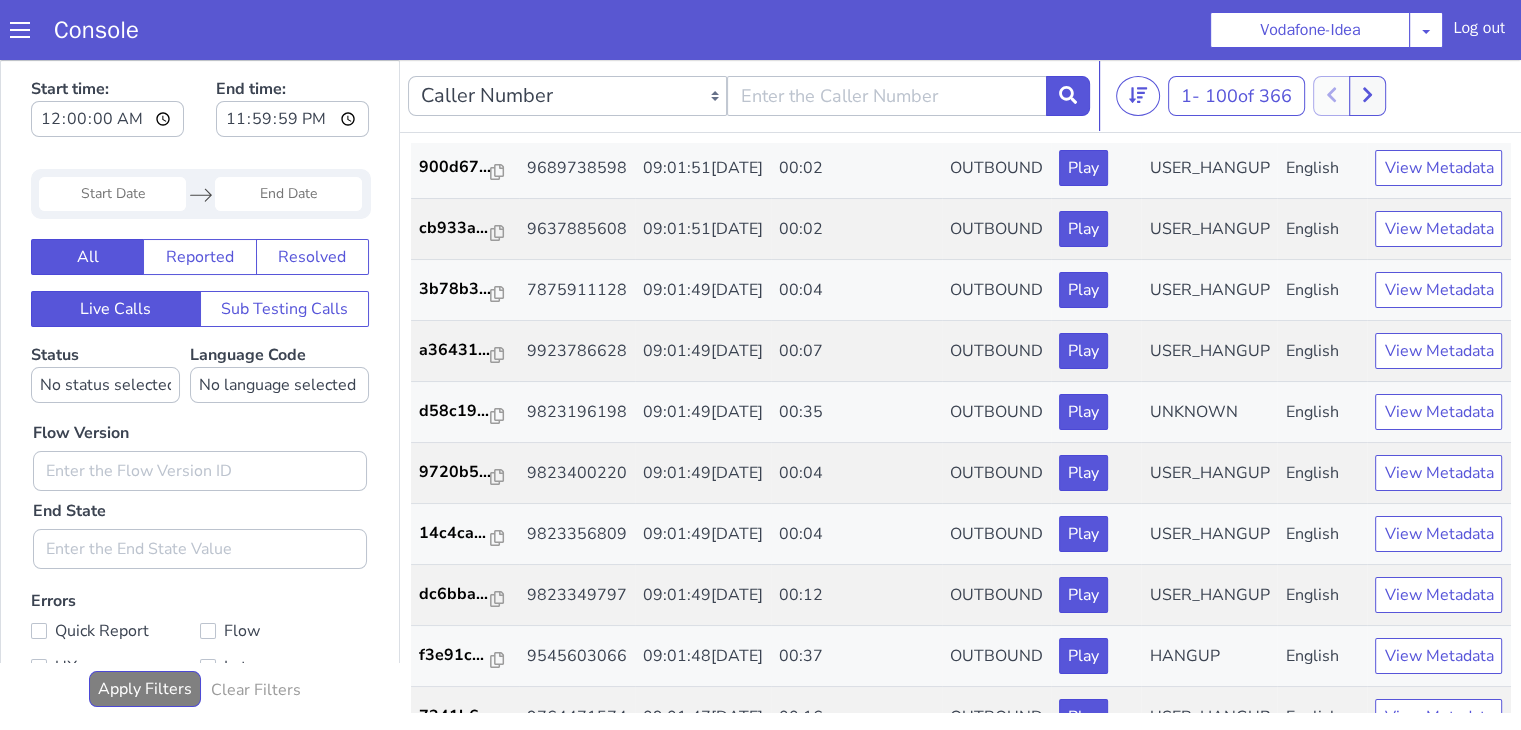 click on "3c492f..." at bounding box center [455, 106] 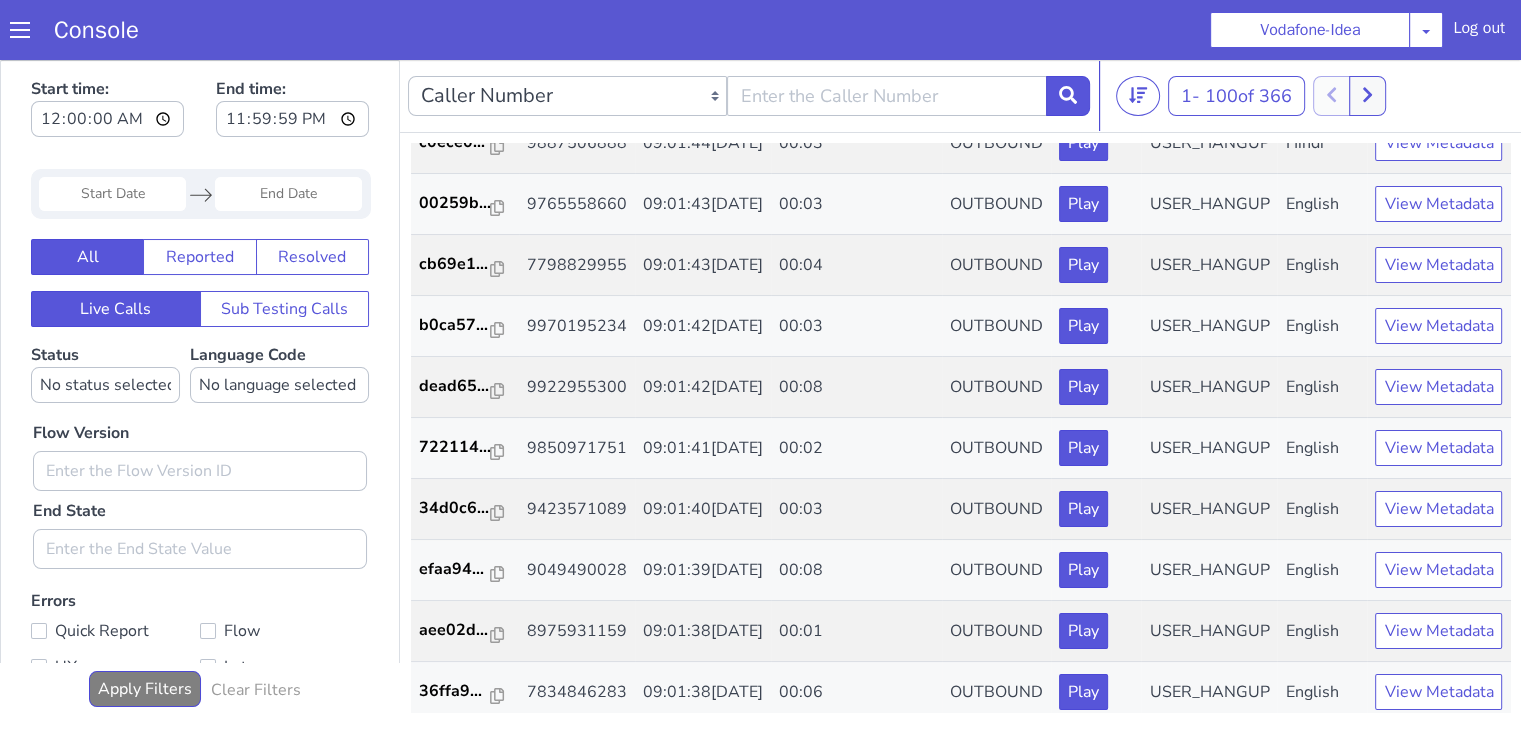 scroll, scrollTop: 2500, scrollLeft: 0, axis: vertical 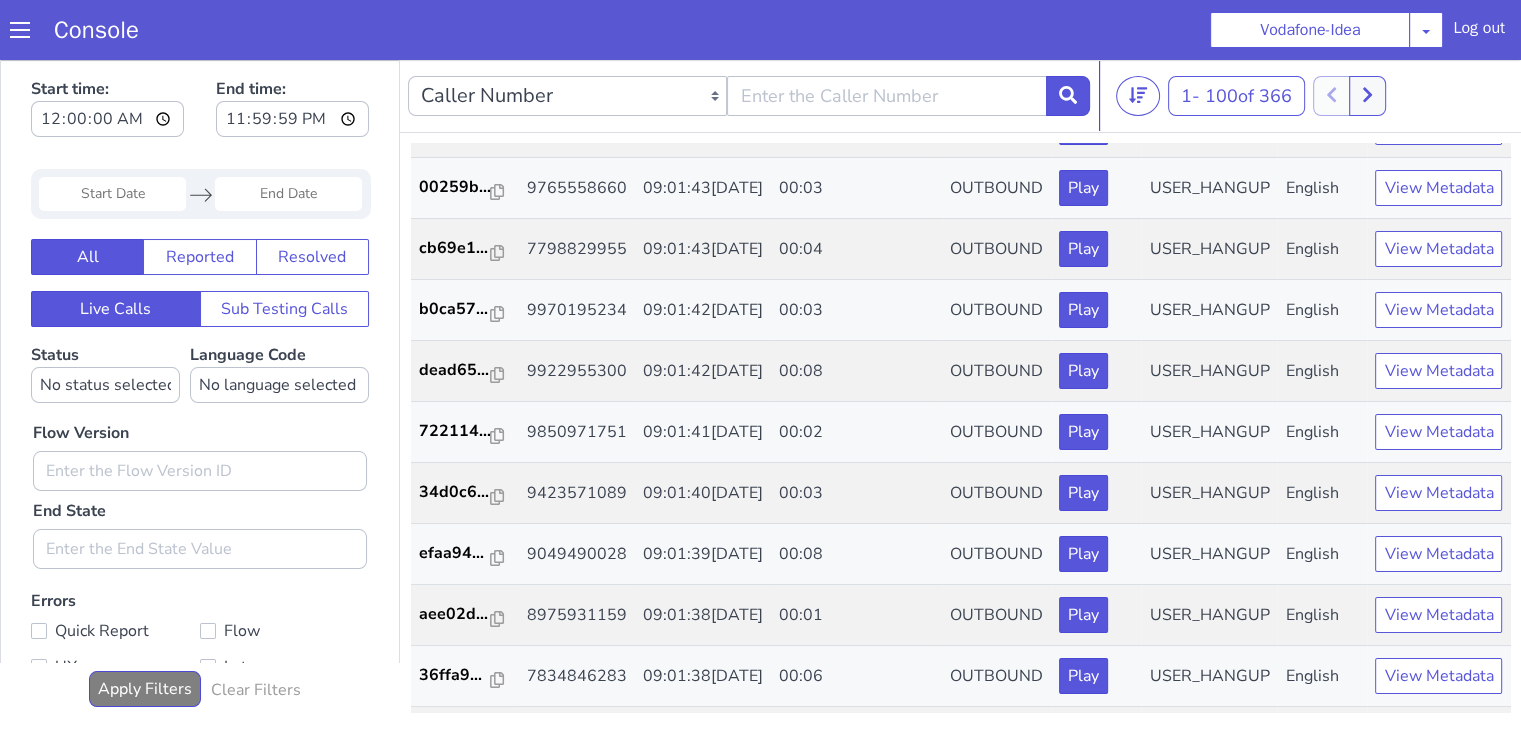 click on "3d87cd..." at bounding box center [455, -179] 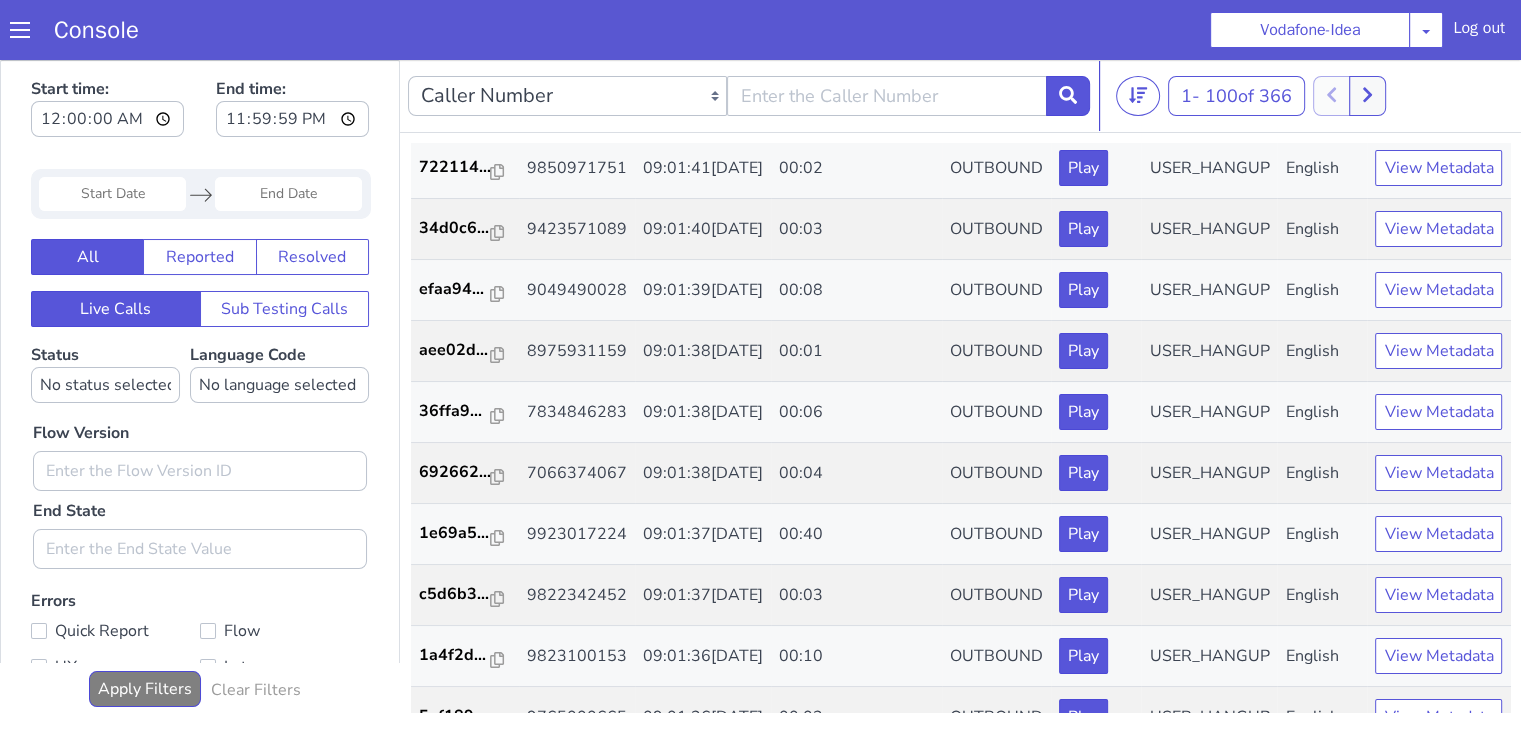 scroll, scrollTop: 2800, scrollLeft: 0, axis: vertical 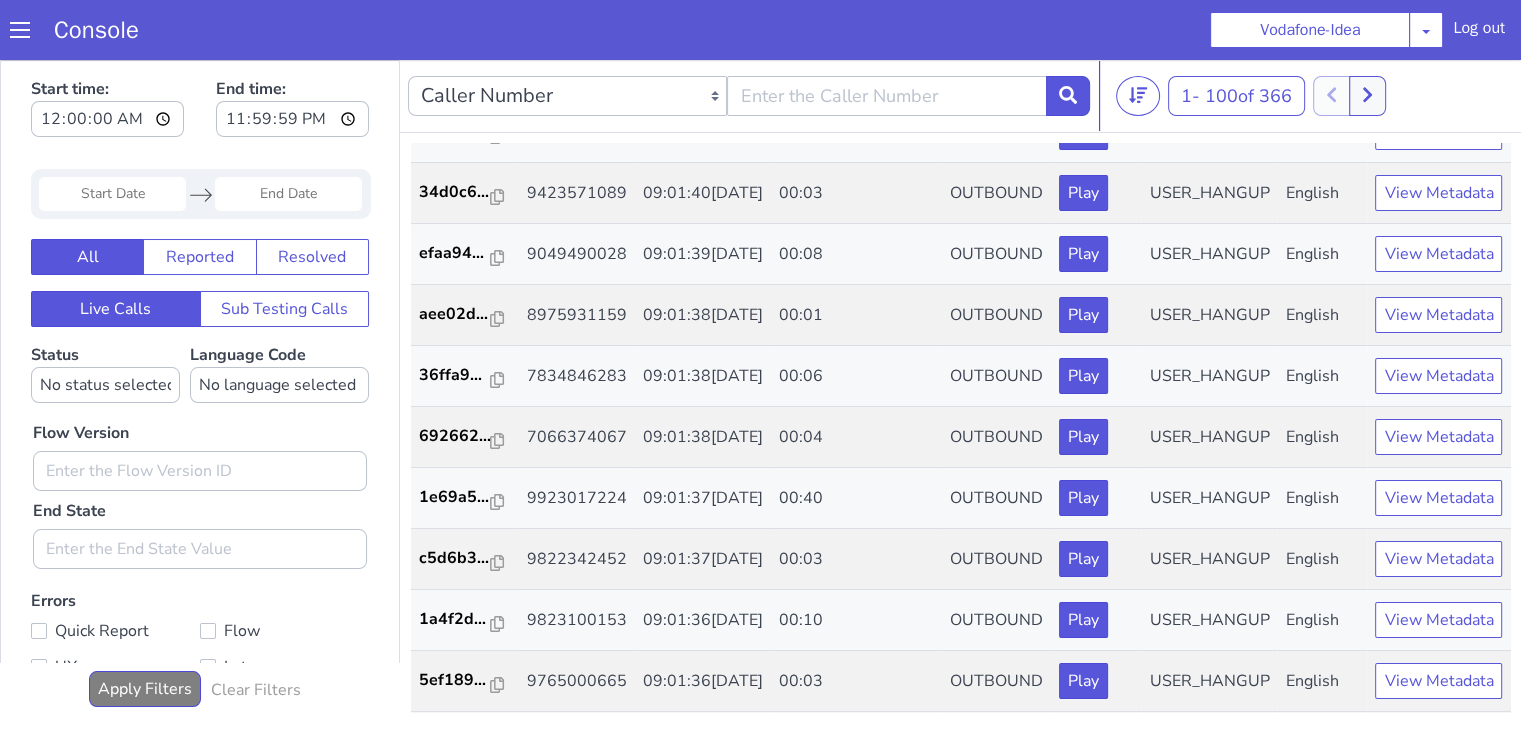 click on "dead65..." at bounding box center (455, 70) 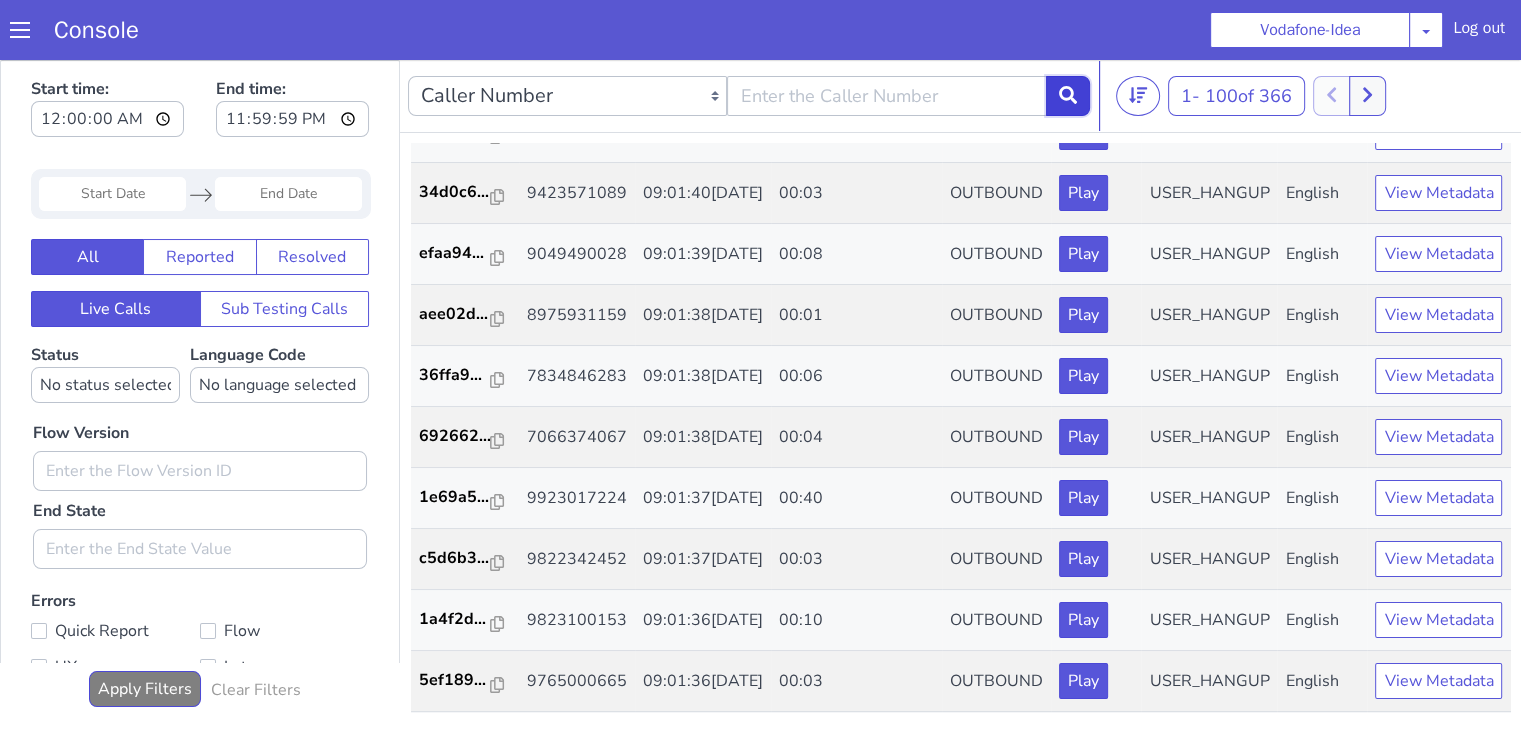 click at bounding box center (1068, 96) 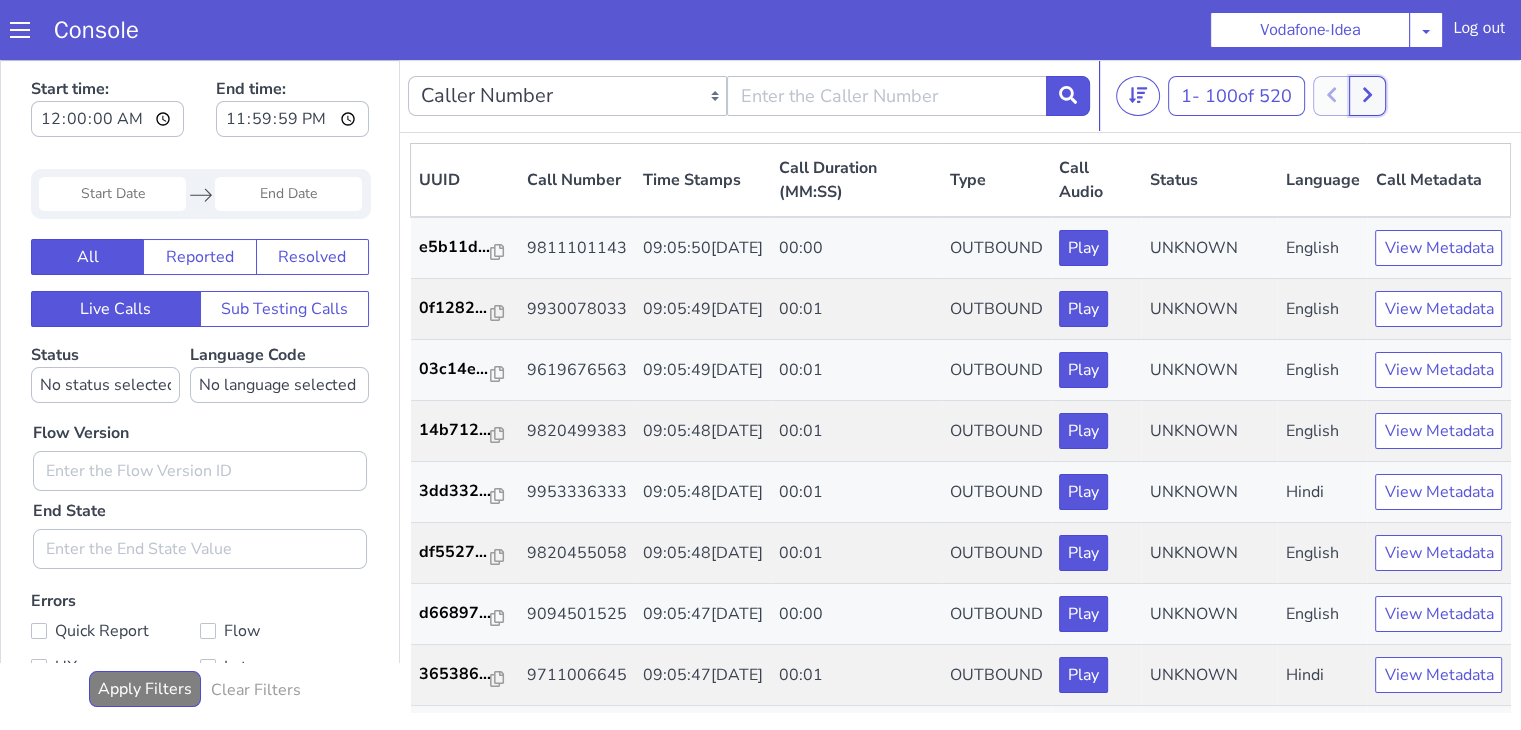 click at bounding box center (1367, 96) 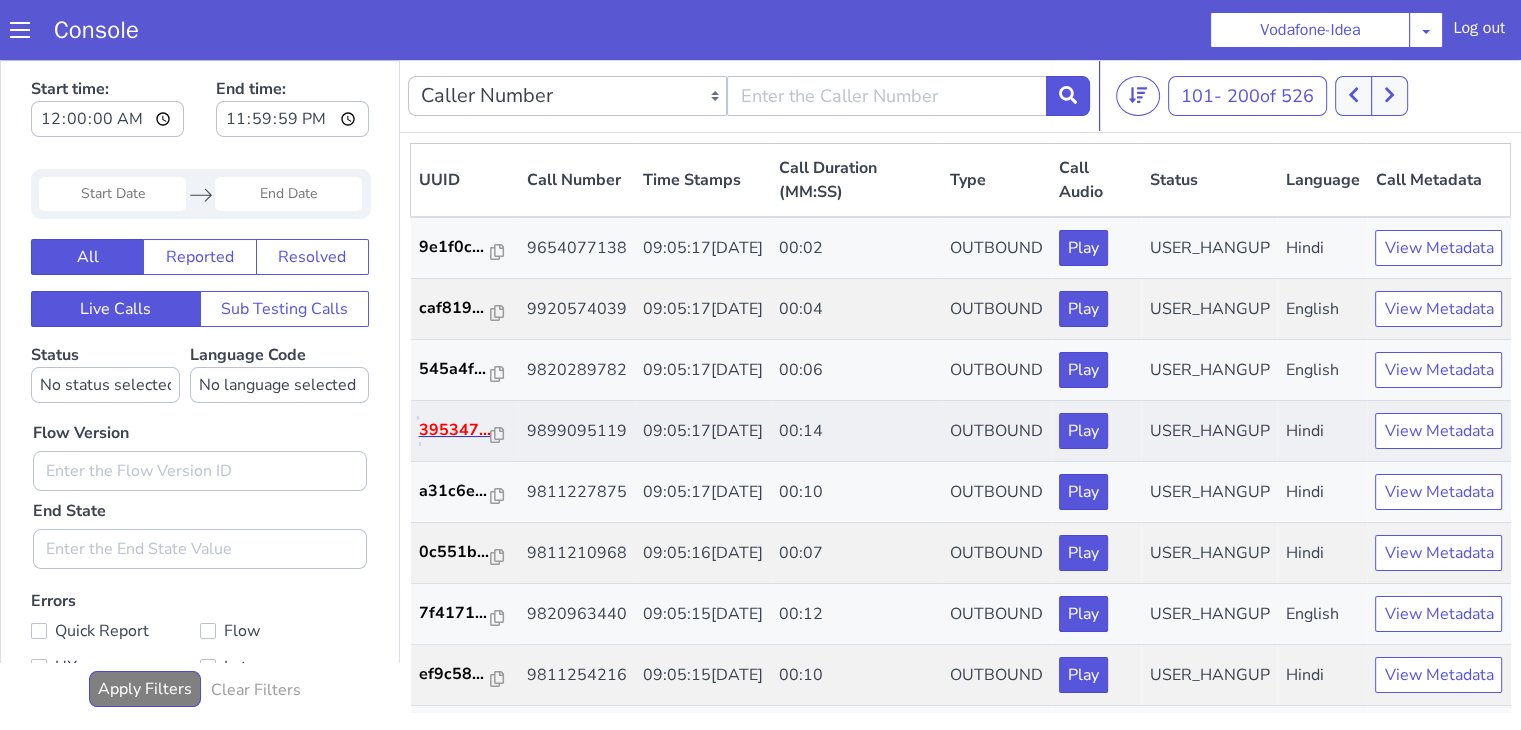 click on "395347..." at bounding box center (455, 430) 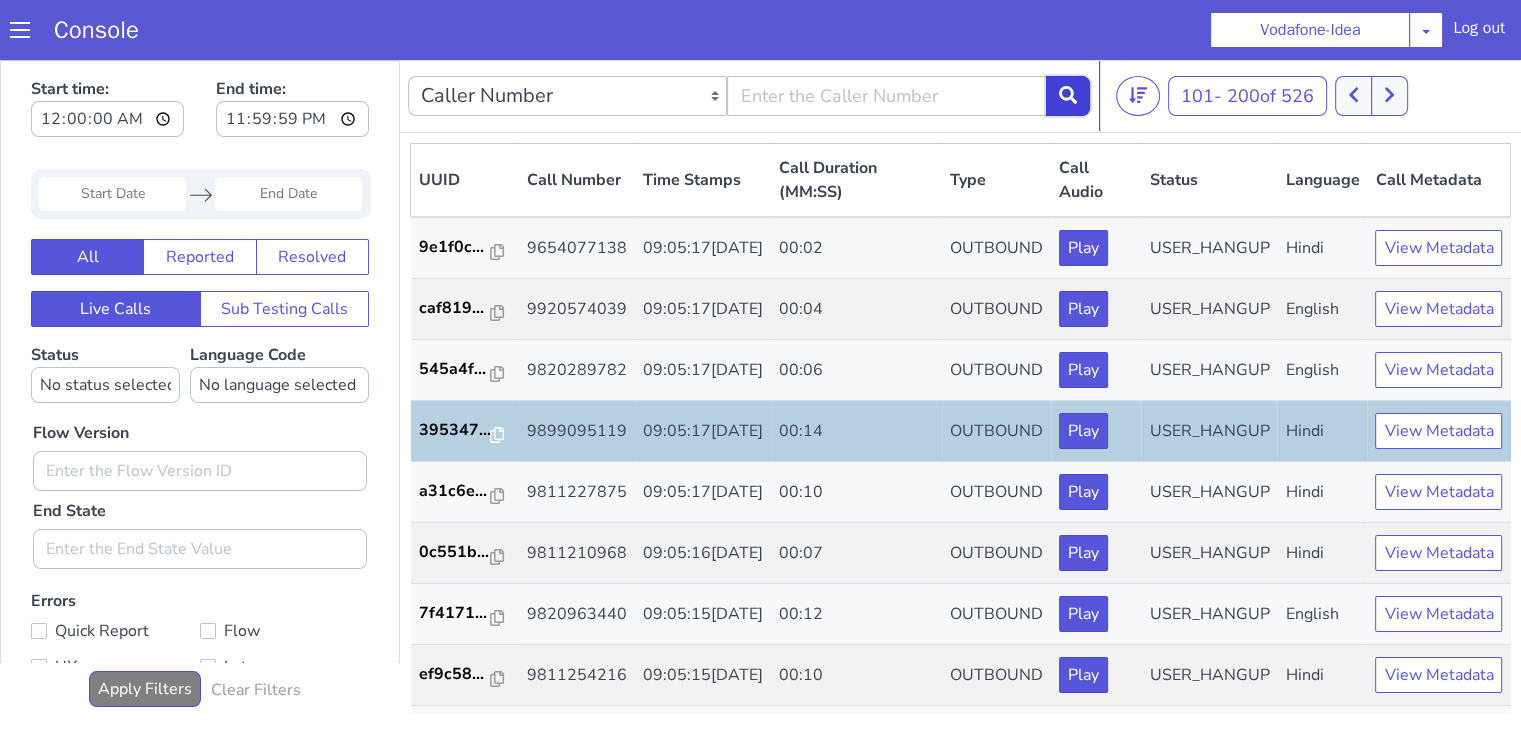 click 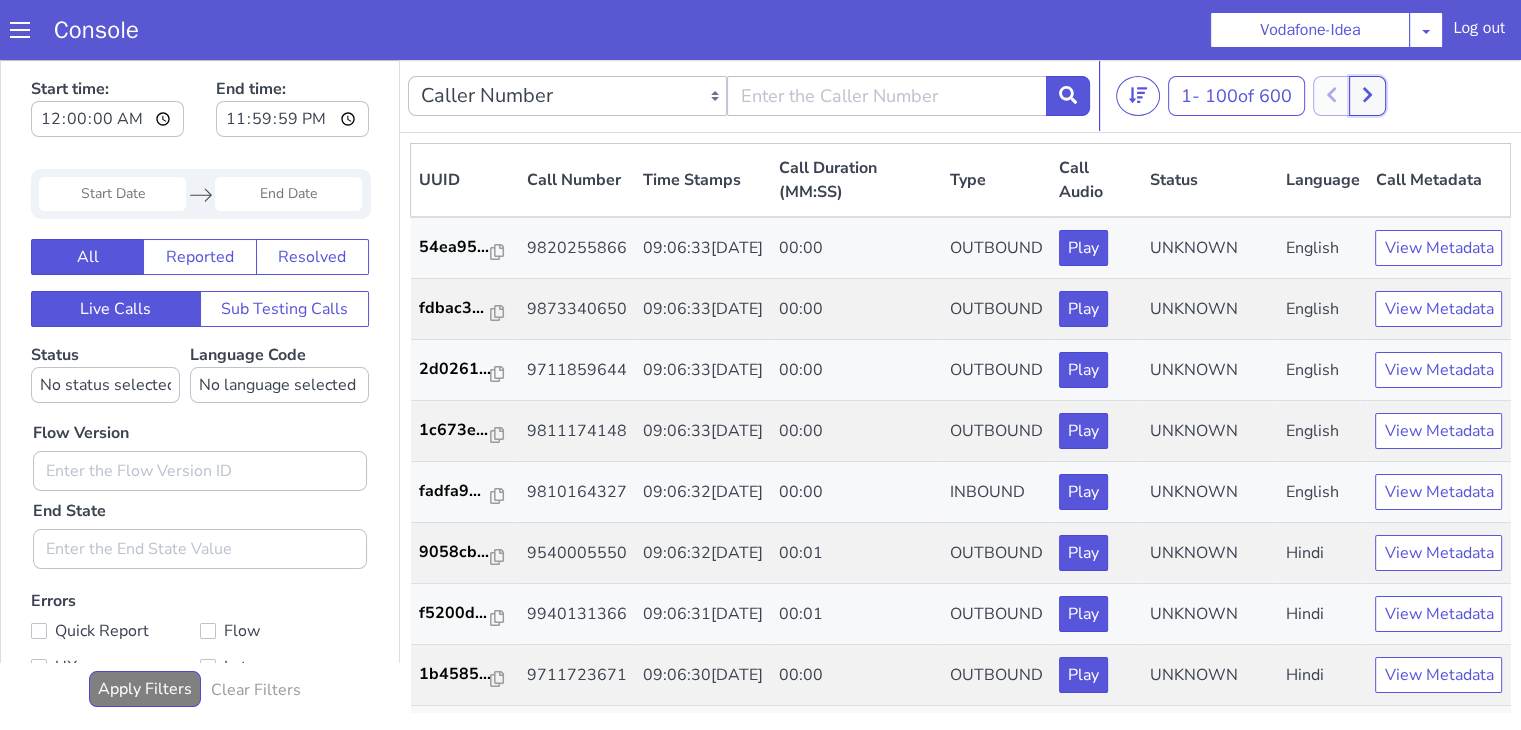 click at bounding box center [1367, 96] 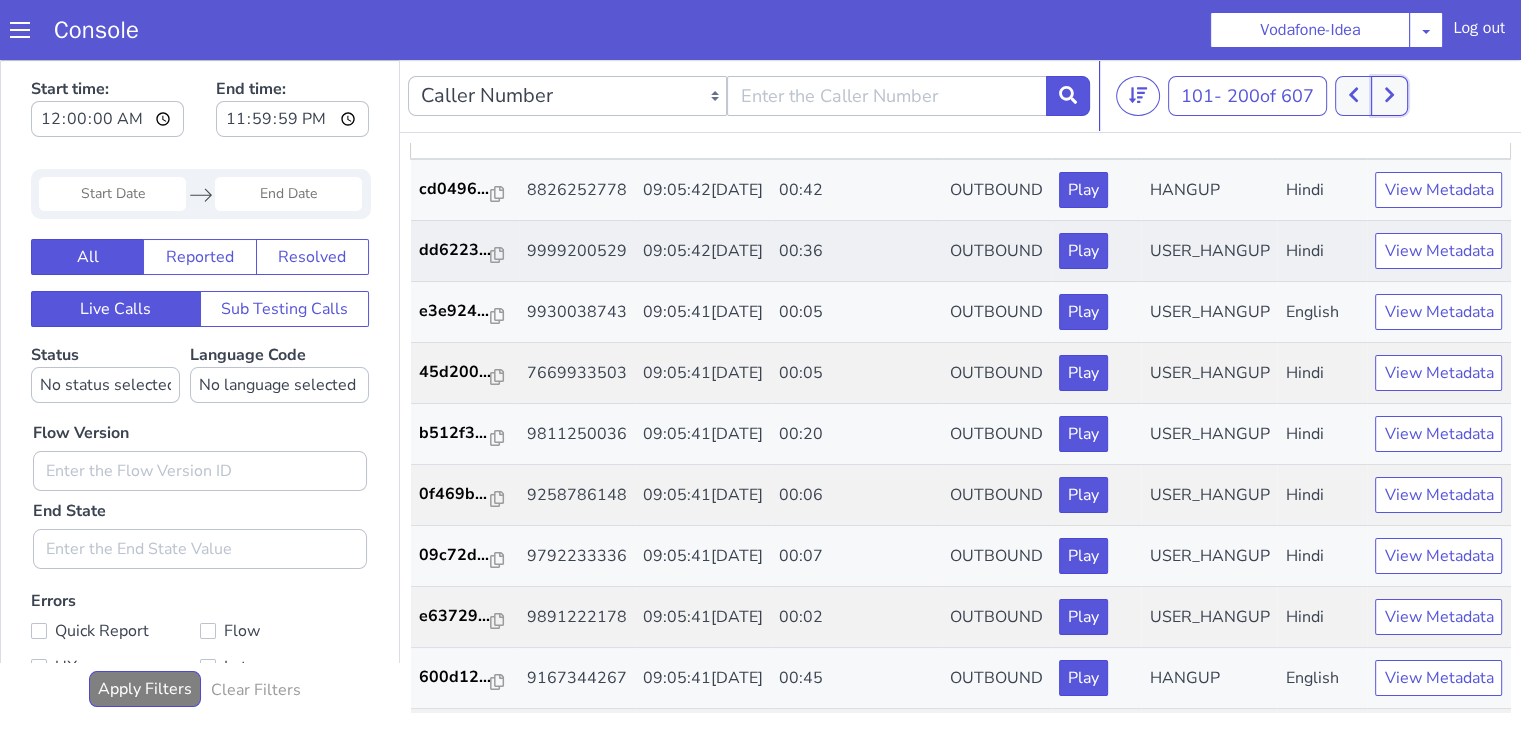 scroll, scrollTop: 200, scrollLeft: 0, axis: vertical 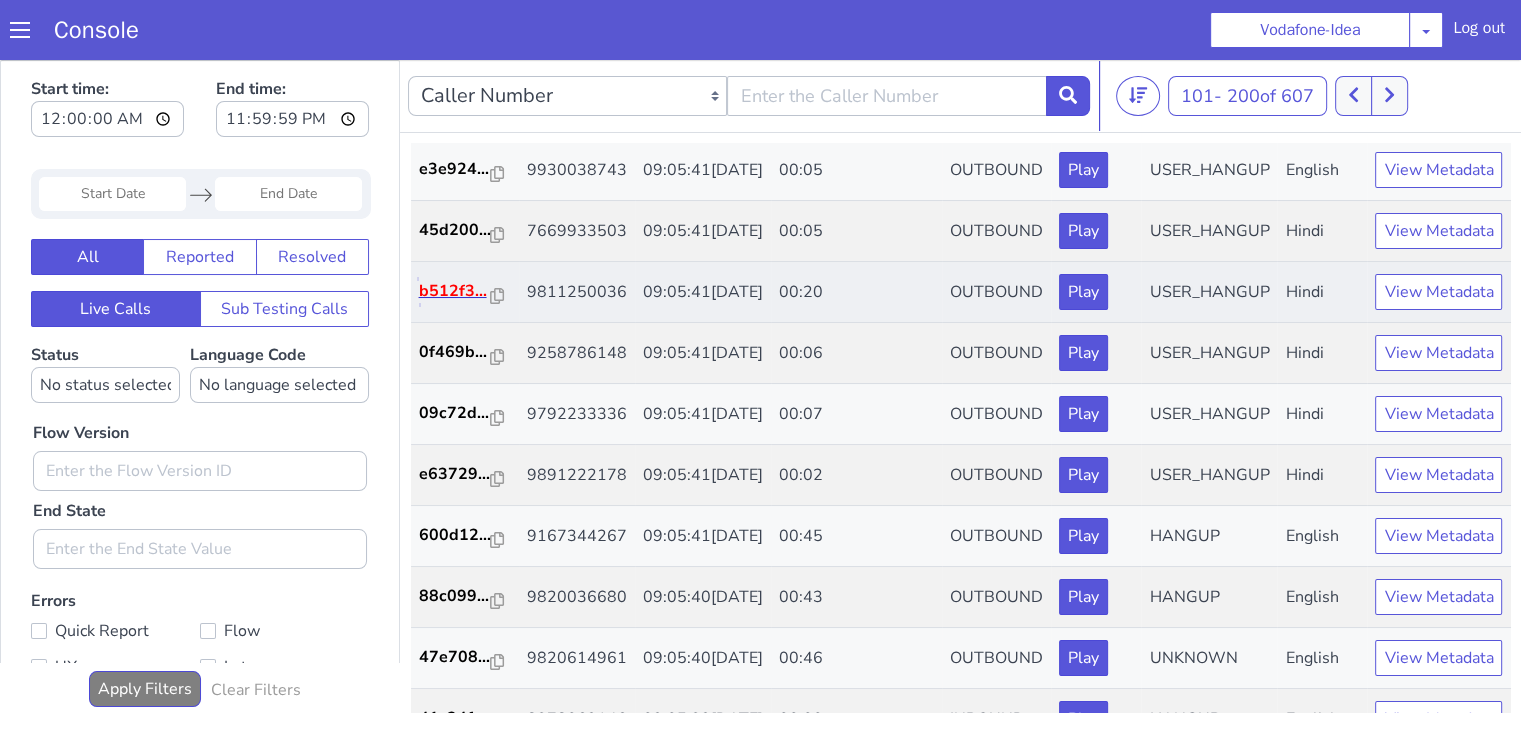 click on "b512f3..." at bounding box center [455, 291] 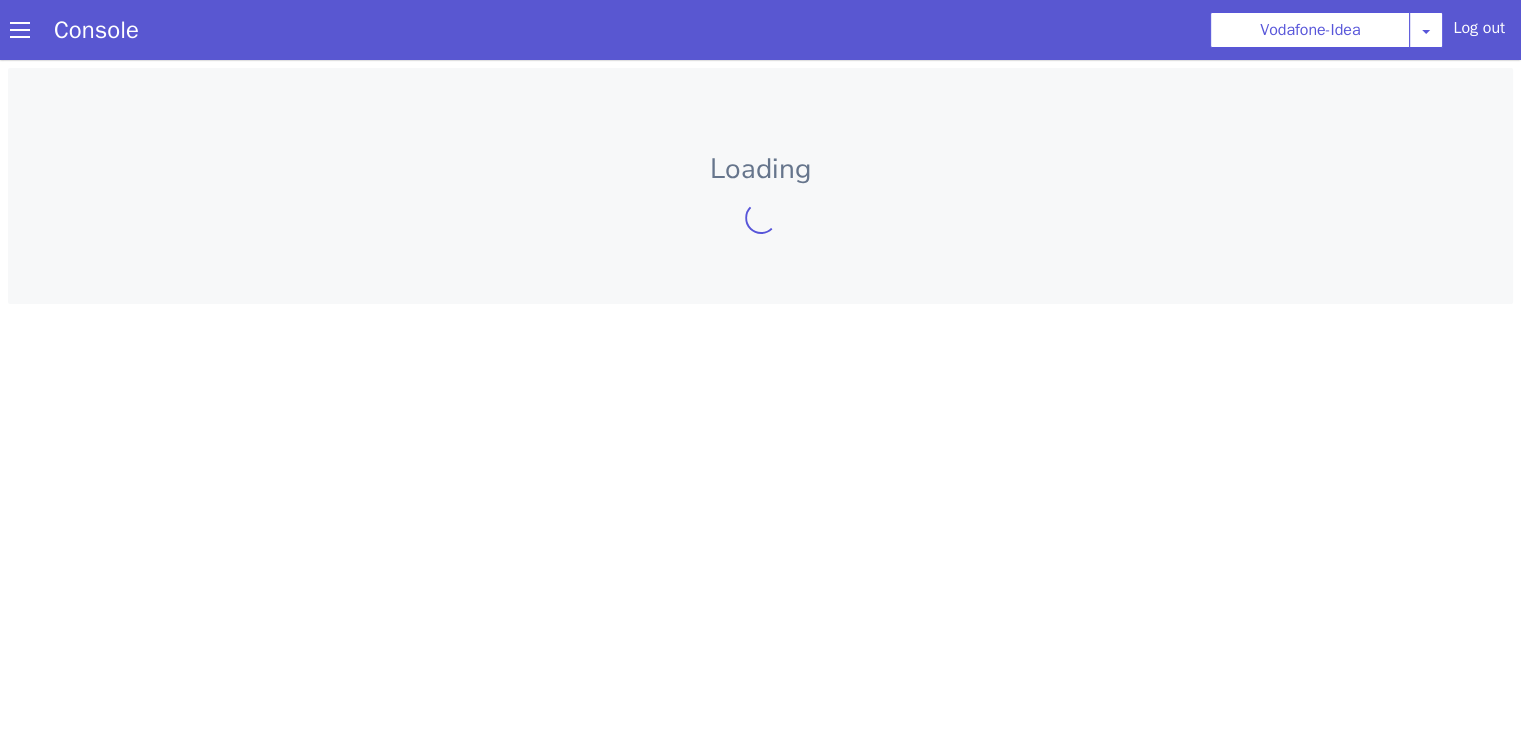 scroll, scrollTop: 0, scrollLeft: 0, axis: both 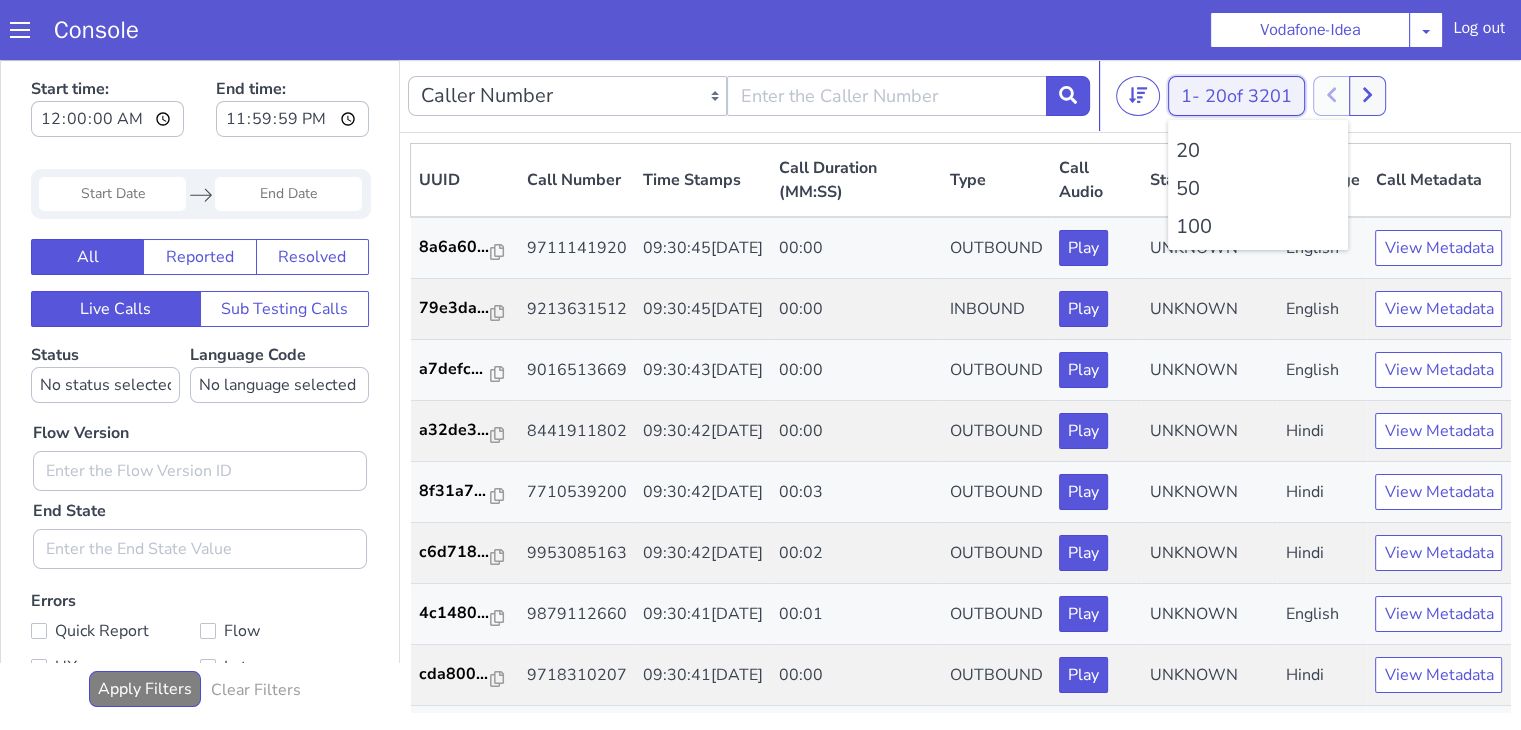 click on "1  -   20  of   3201" at bounding box center (2809, 298) 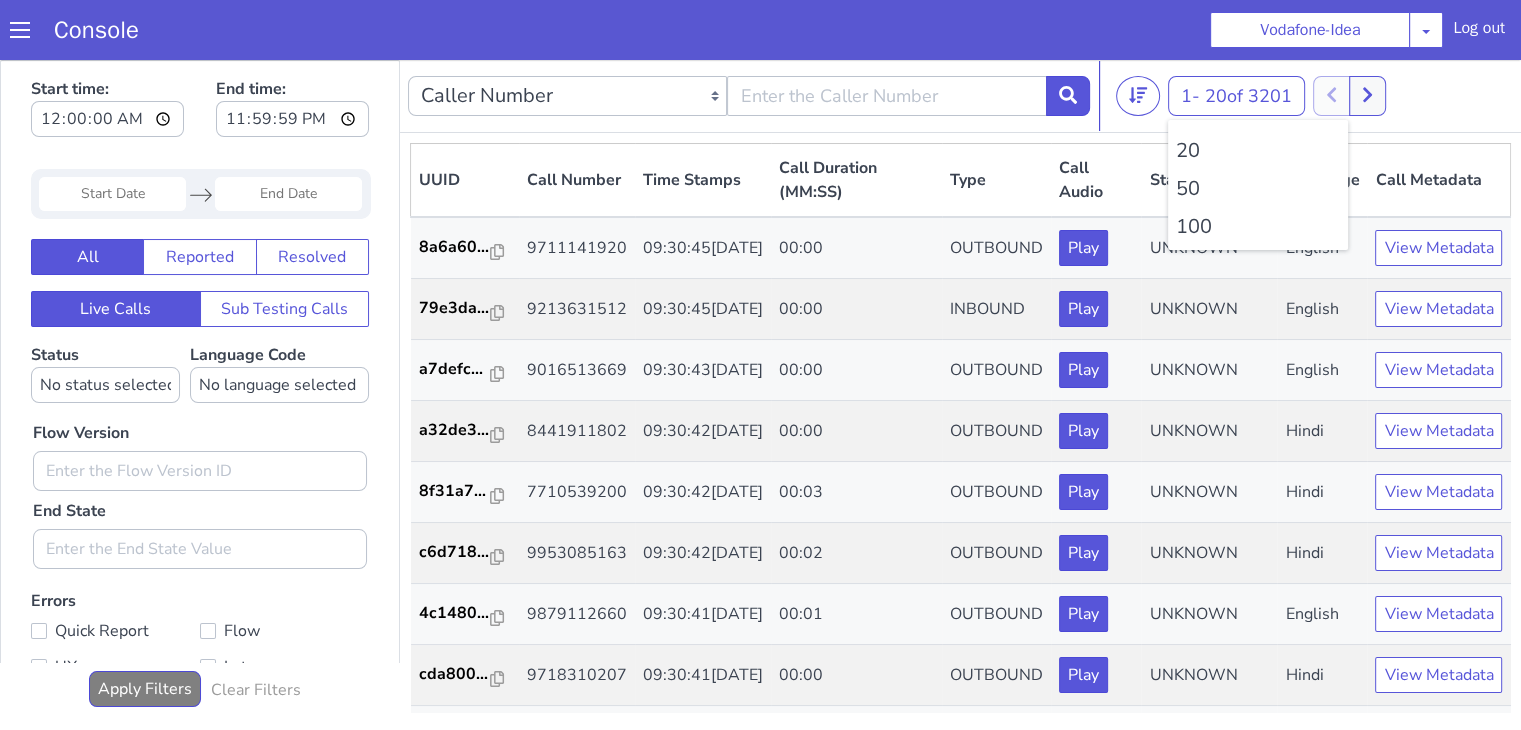 click on "100" at bounding box center (1967, -285) 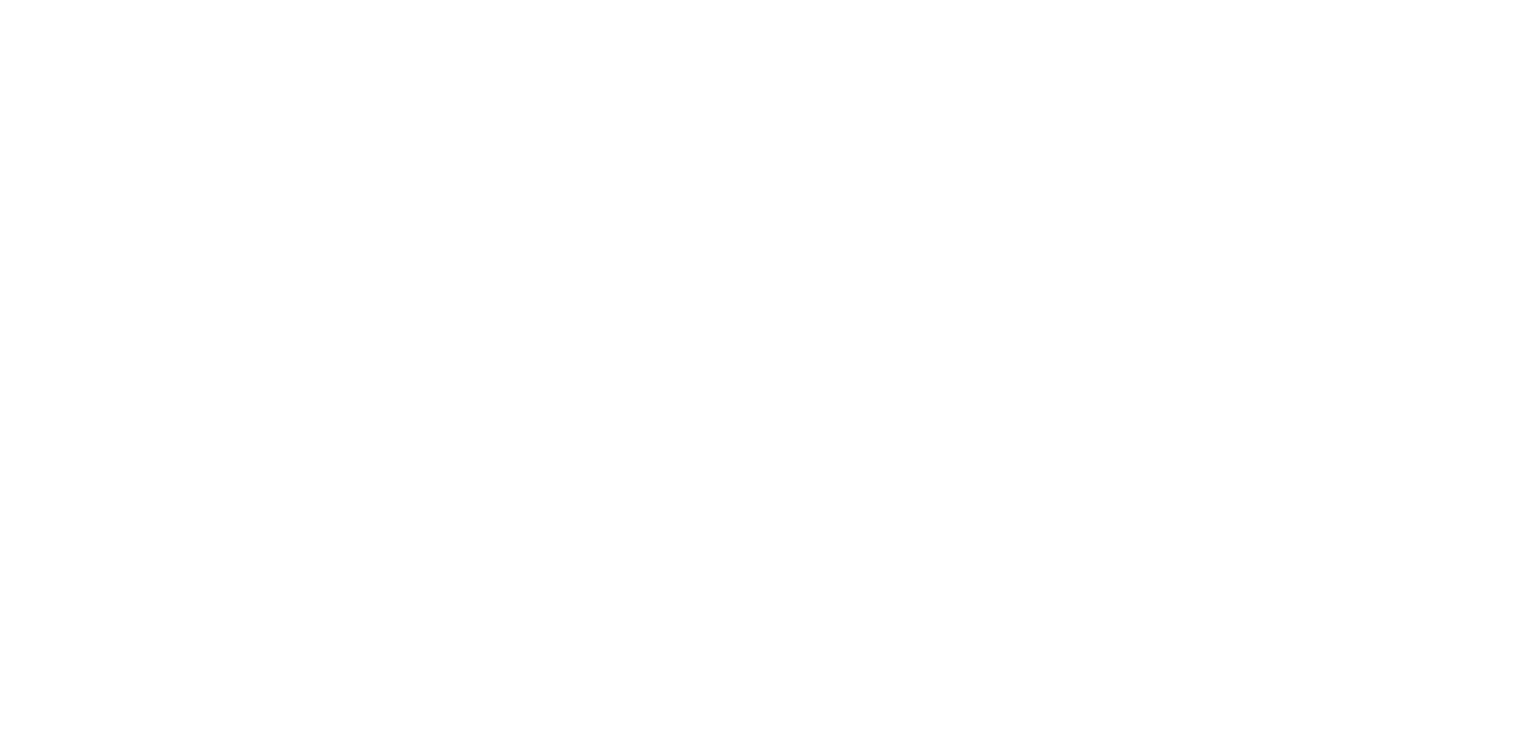 scroll, scrollTop: 0, scrollLeft: 0, axis: both 